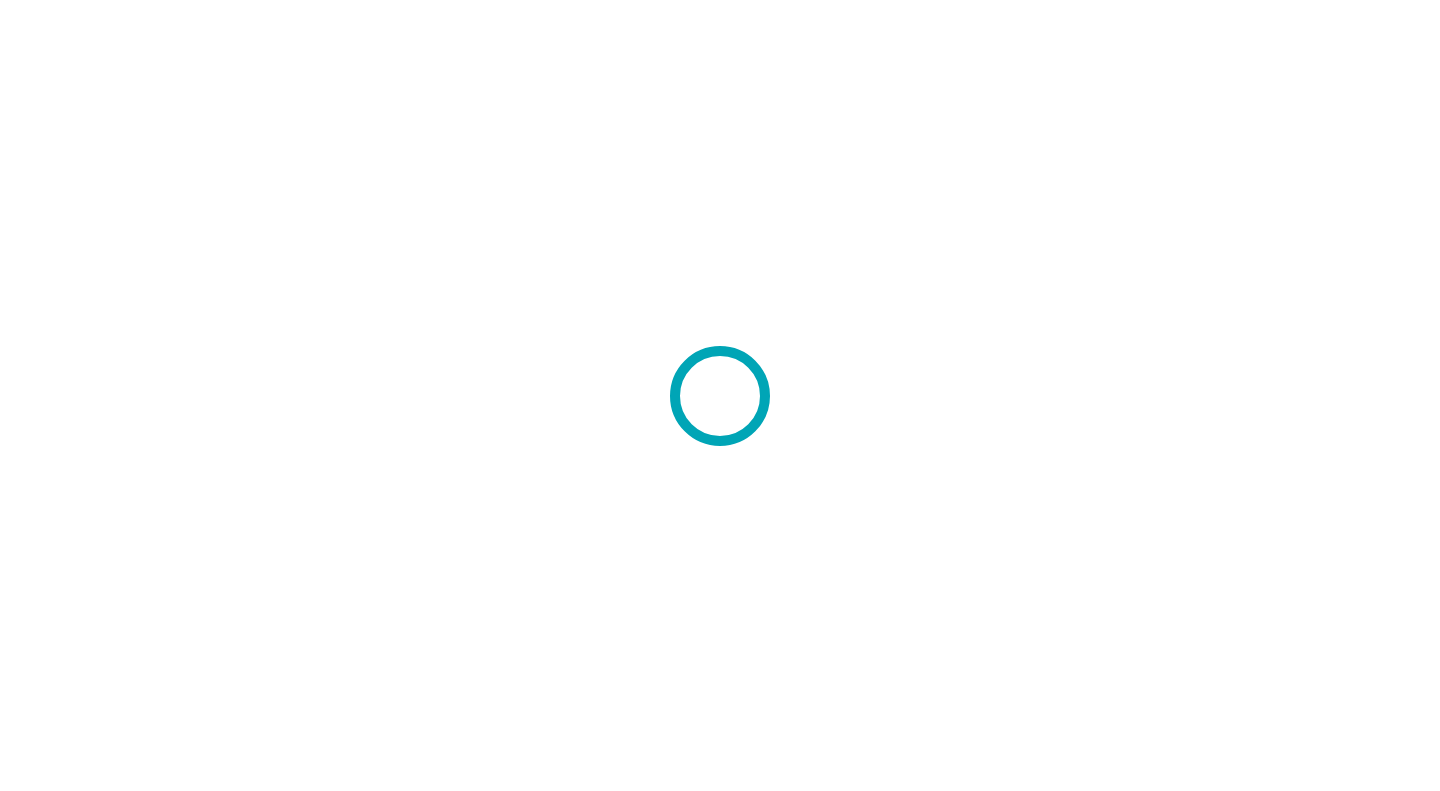 scroll, scrollTop: 0, scrollLeft: 0, axis: both 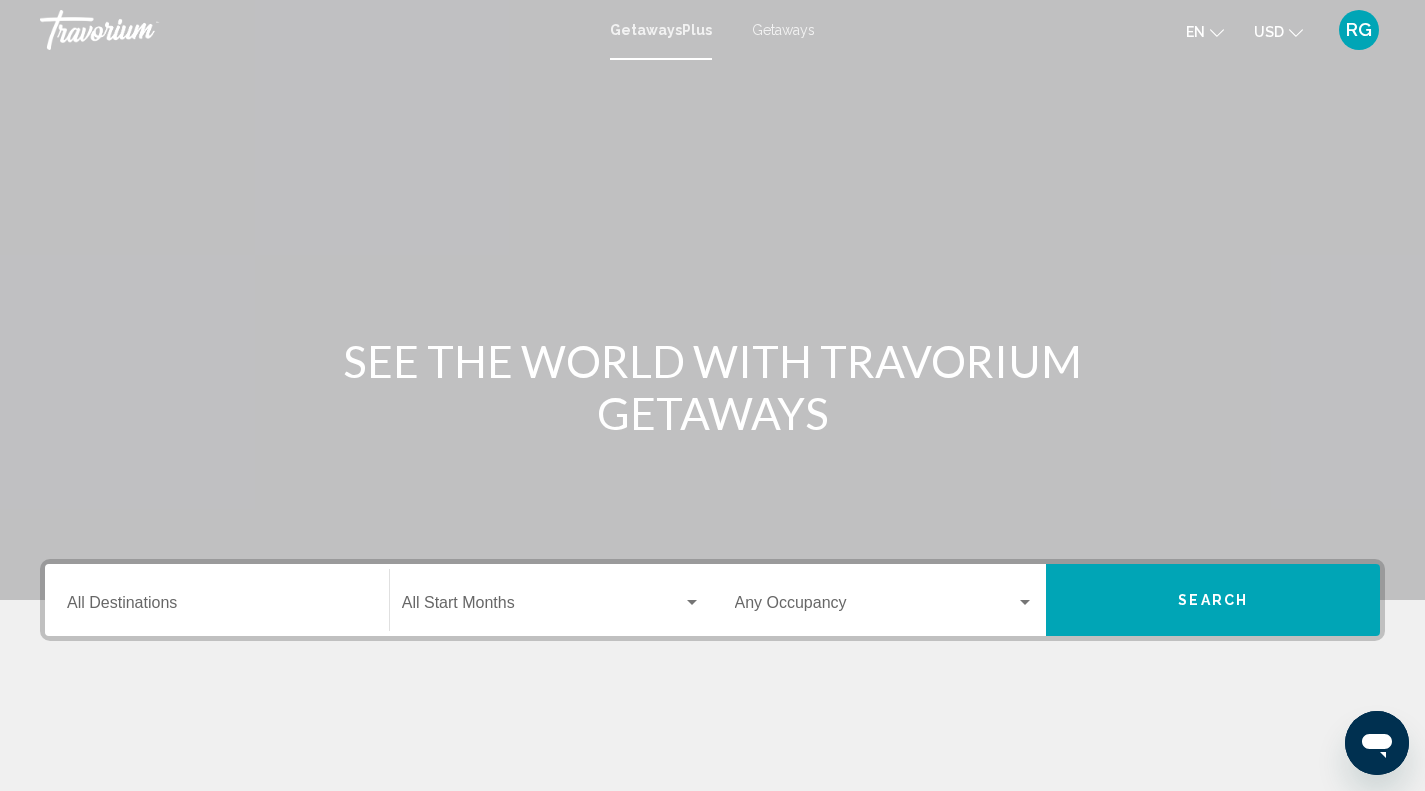 click on "Destination All Destinations" at bounding box center [217, 600] 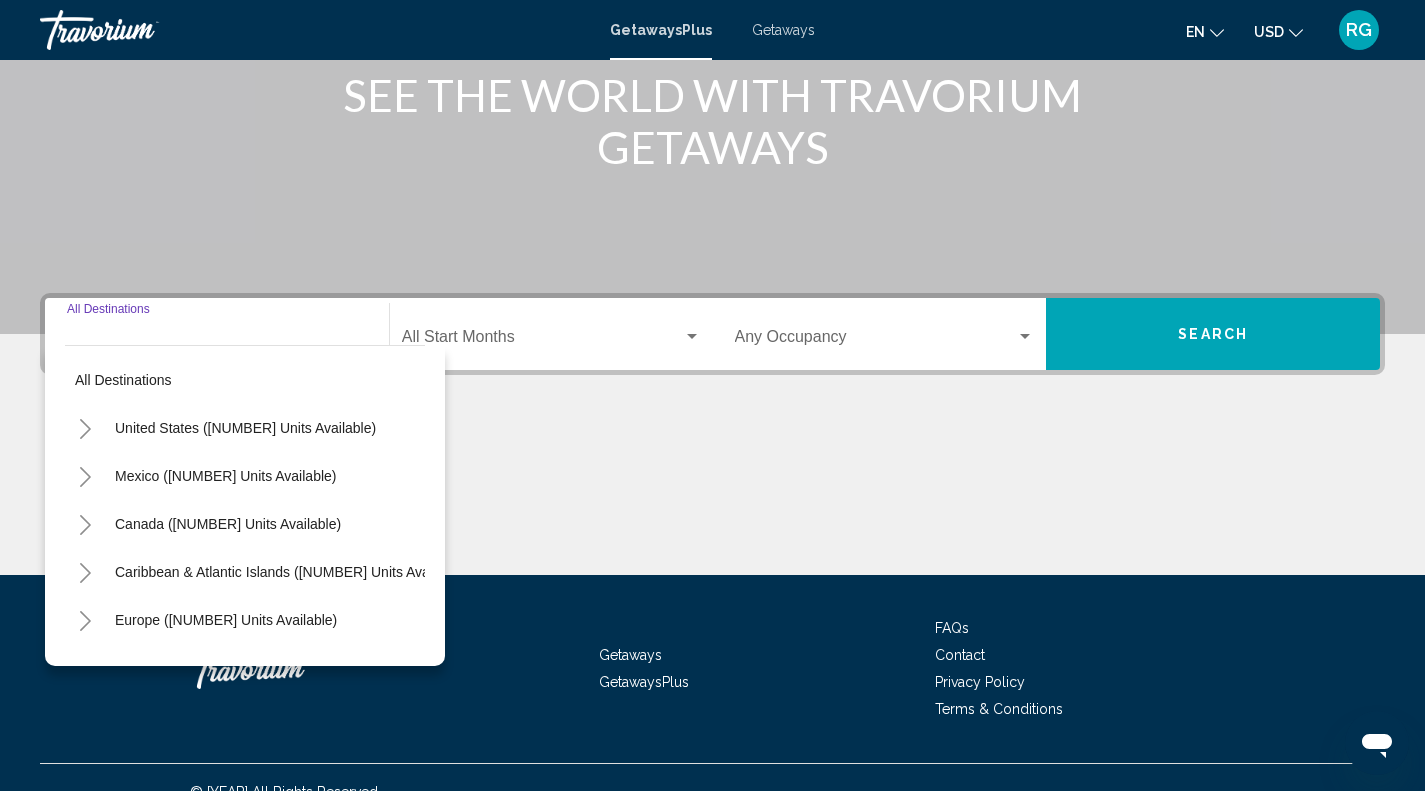 scroll, scrollTop: 295, scrollLeft: 0, axis: vertical 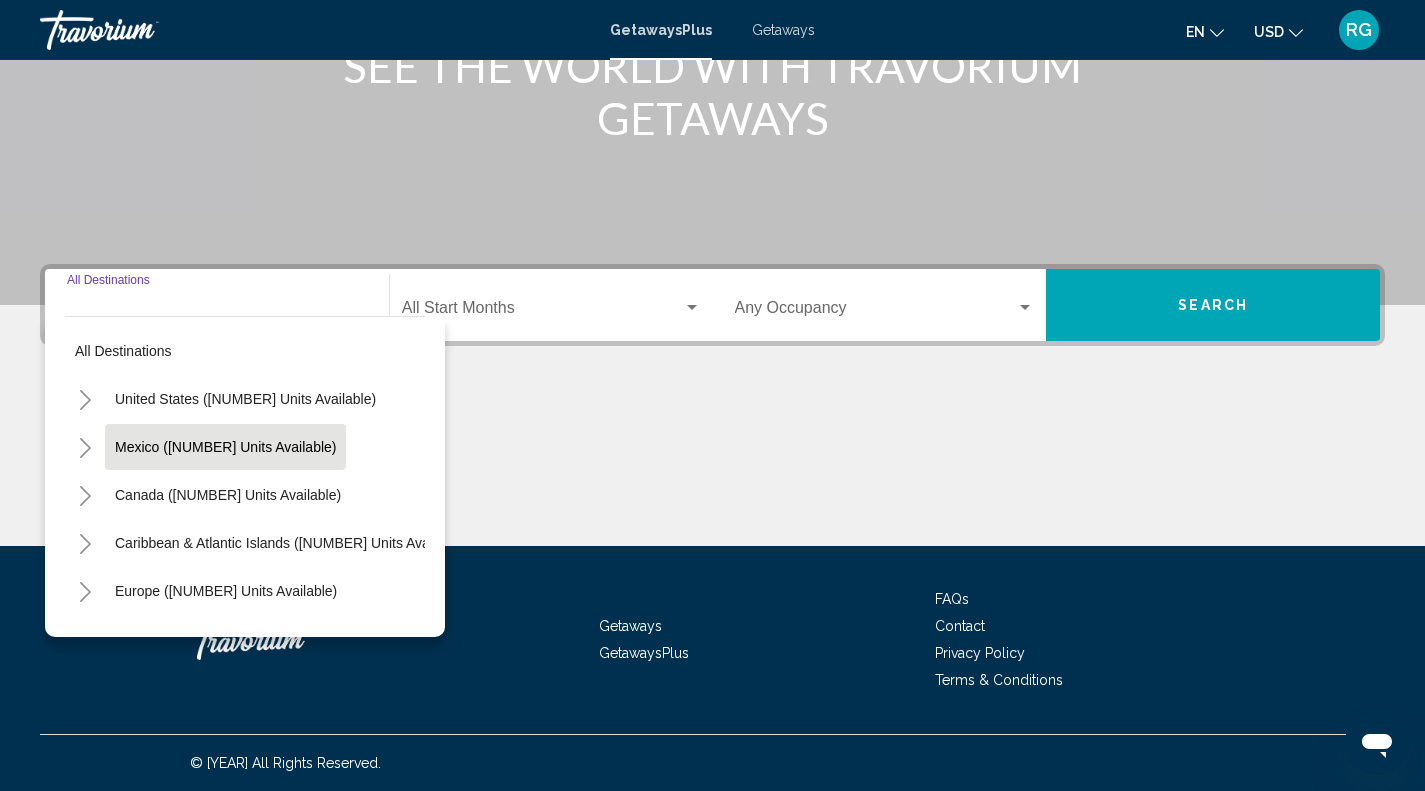 click on "Mexico ([NUMBER] units available)" at bounding box center [245, 399] 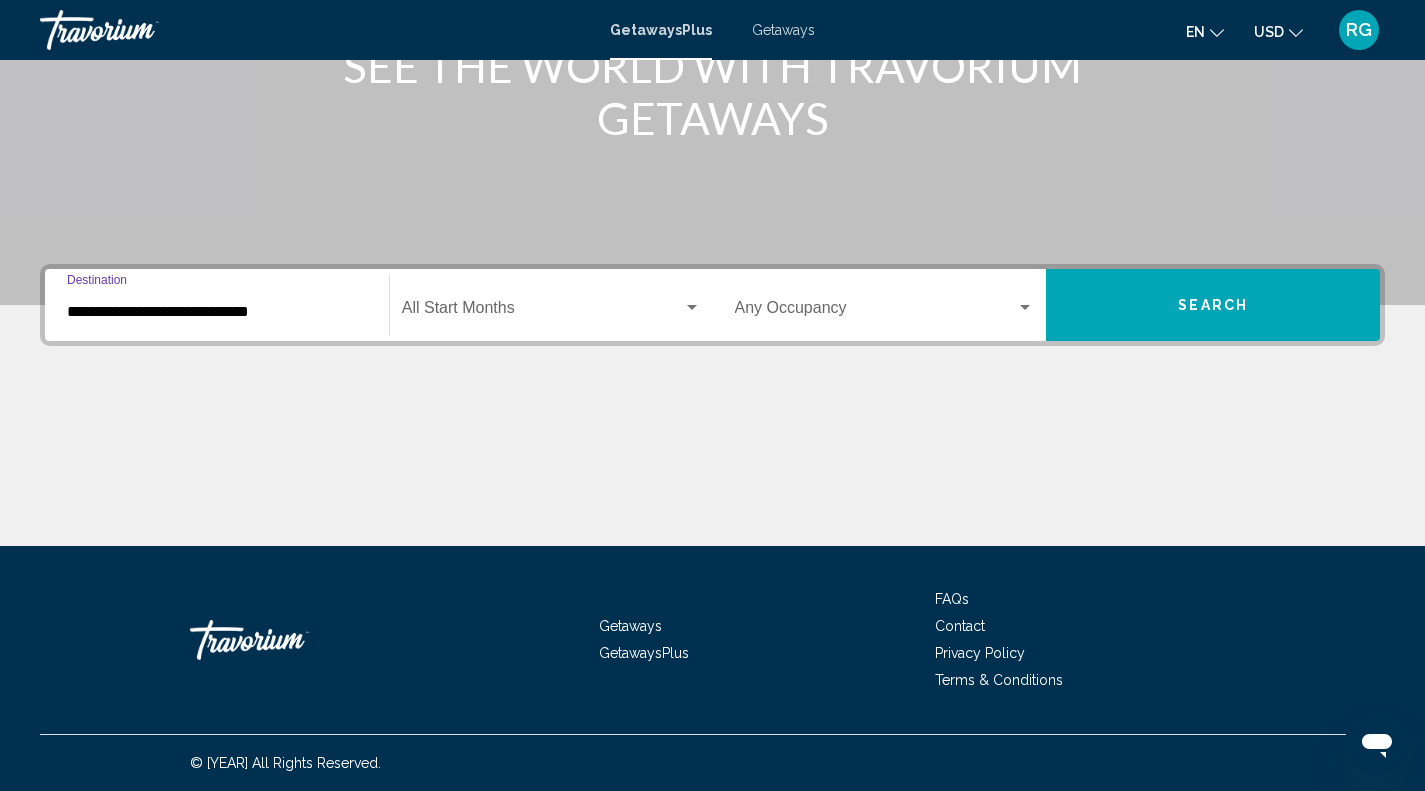 click on "**********" at bounding box center (217, 312) 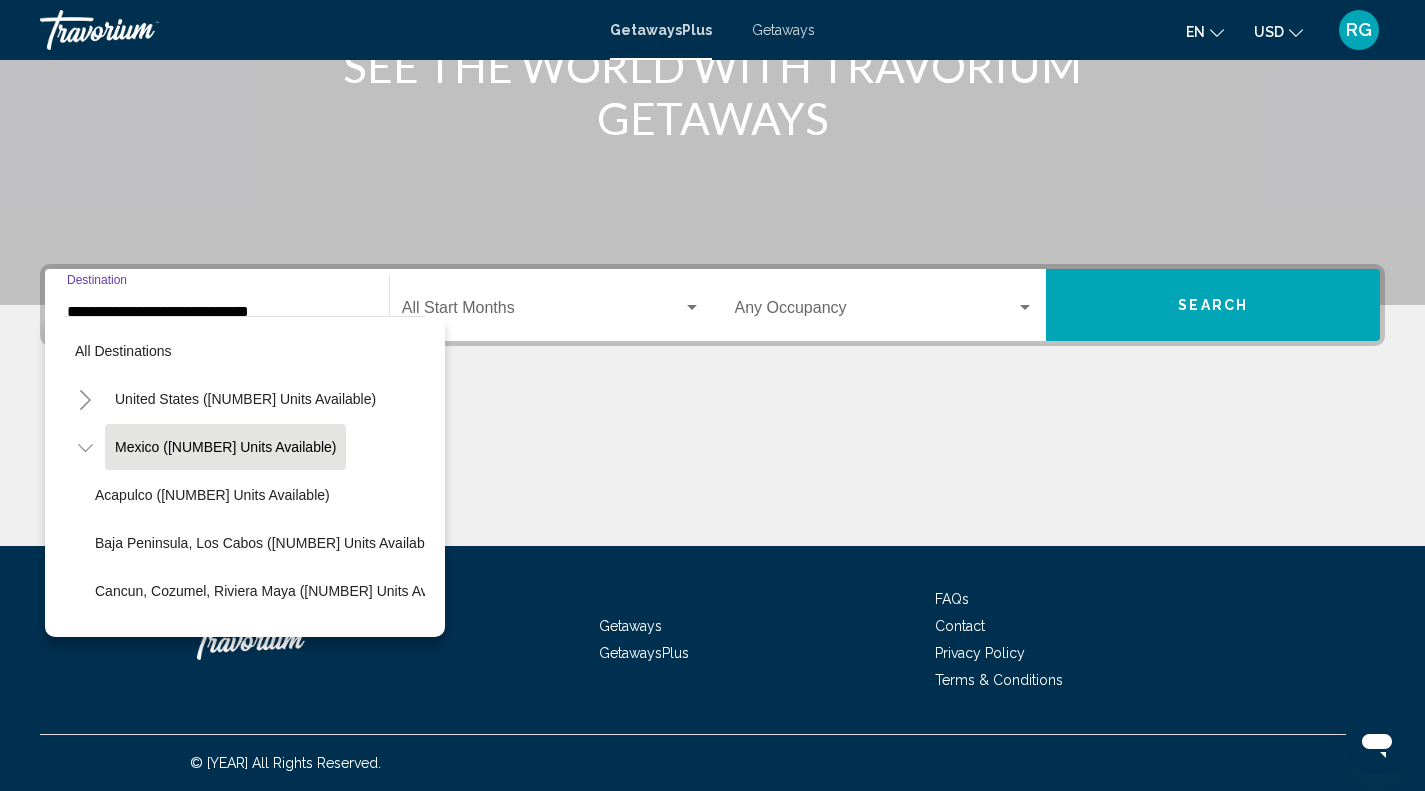 scroll, scrollTop: 258, scrollLeft: 0, axis: vertical 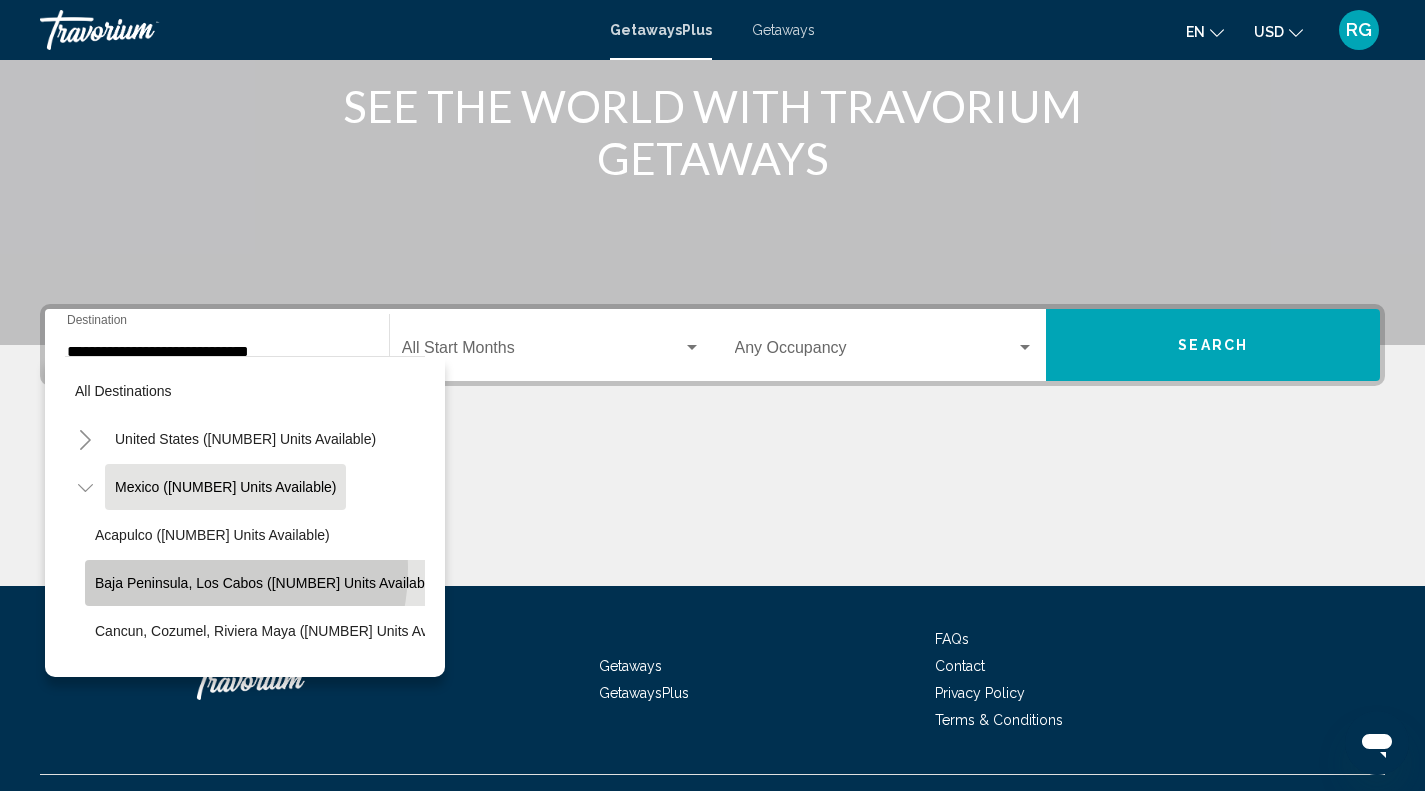 click on "Baja Peninsula, Los Cabos ([NUMBER] units available)" at bounding box center (267, 583) 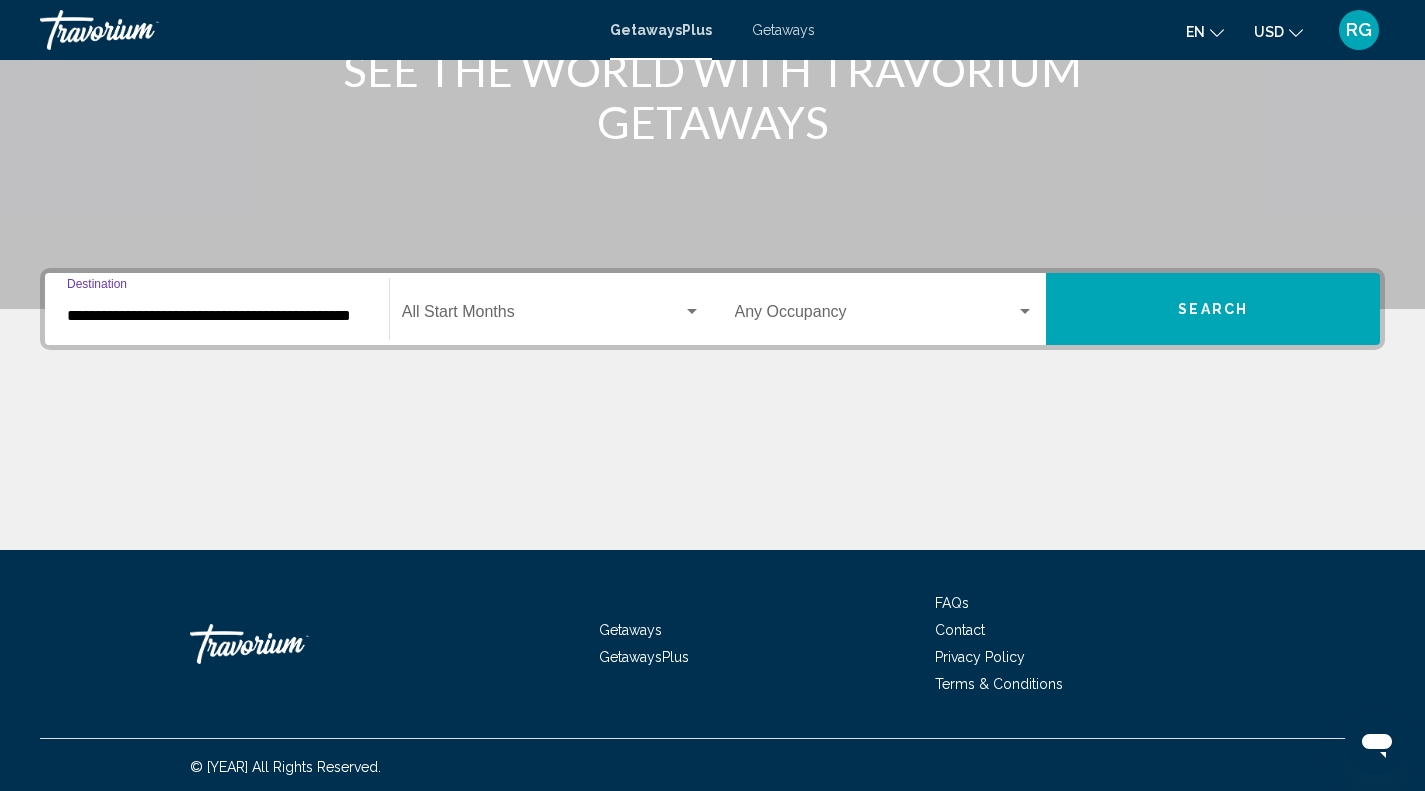 scroll, scrollTop: 295, scrollLeft: 0, axis: vertical 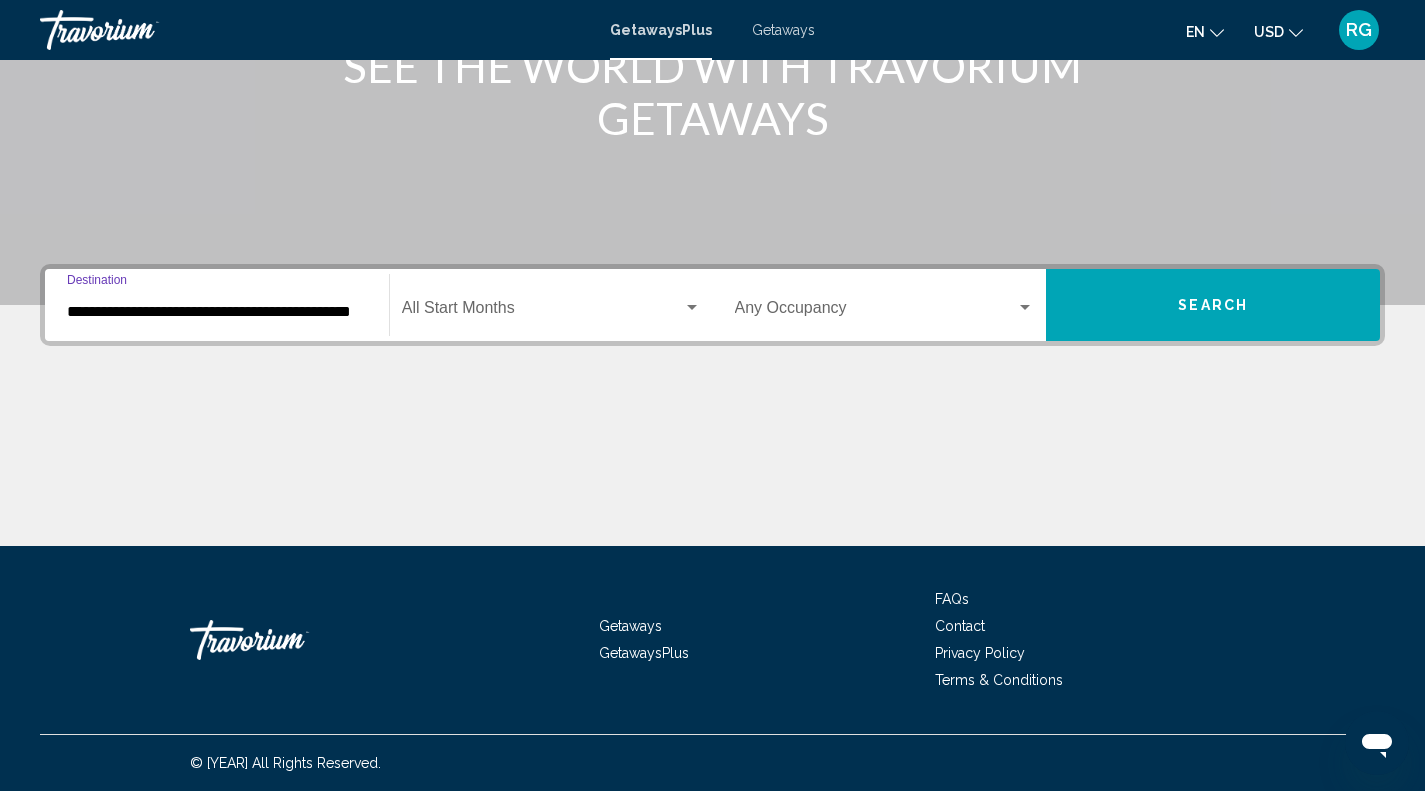 click at bounding box center (542, 312) 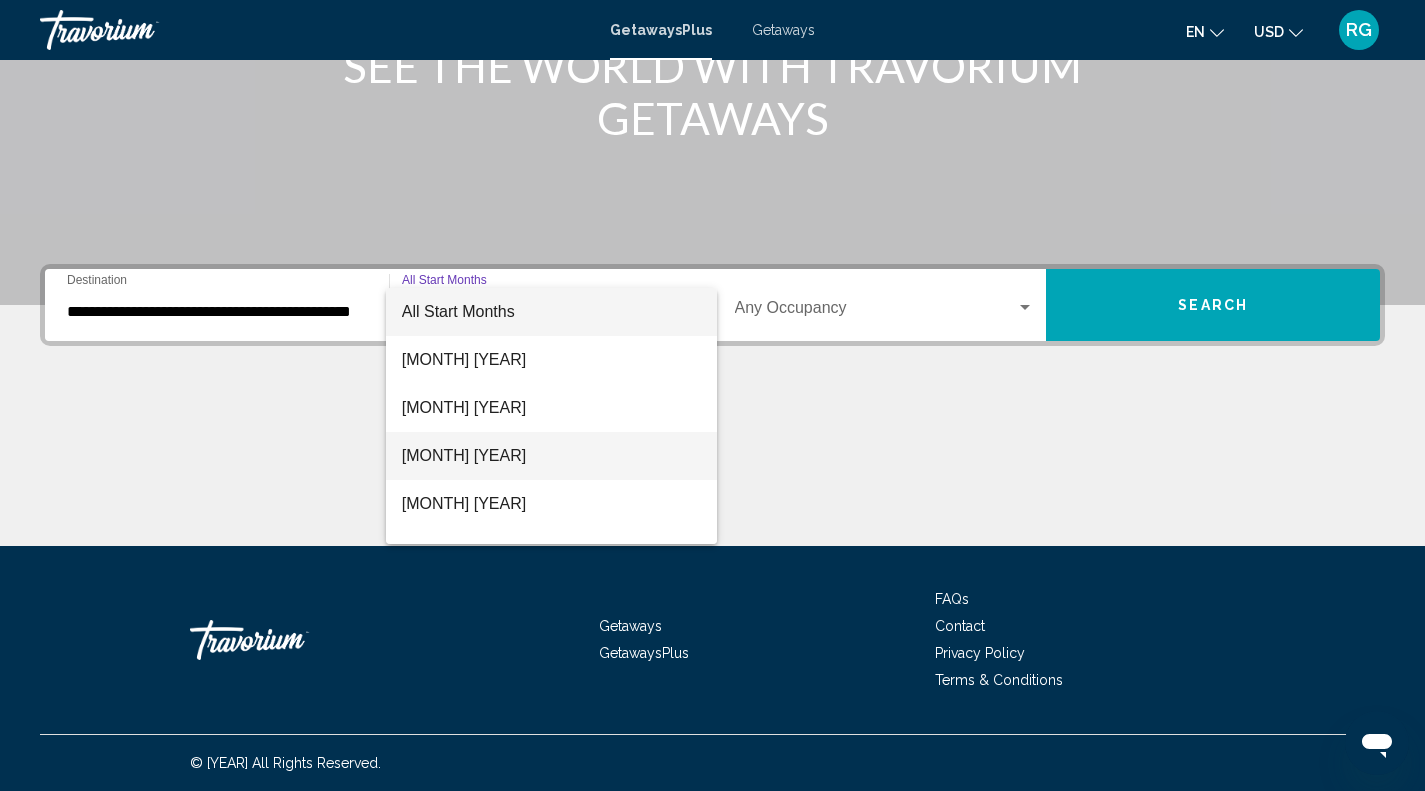 click on "[MONTH] [YEAR]" at bounding box center [551, 456] 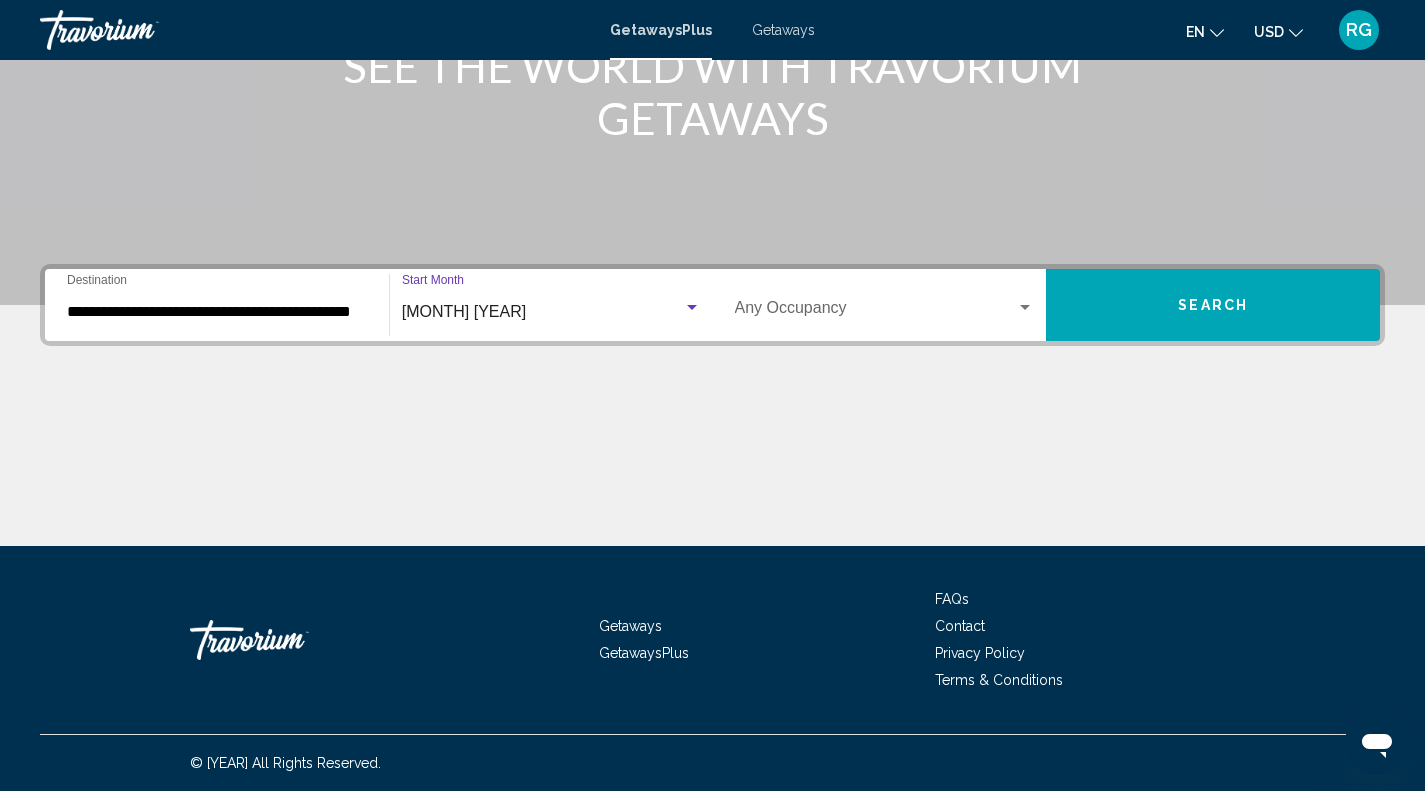 click at bounding box center [1025, 307] 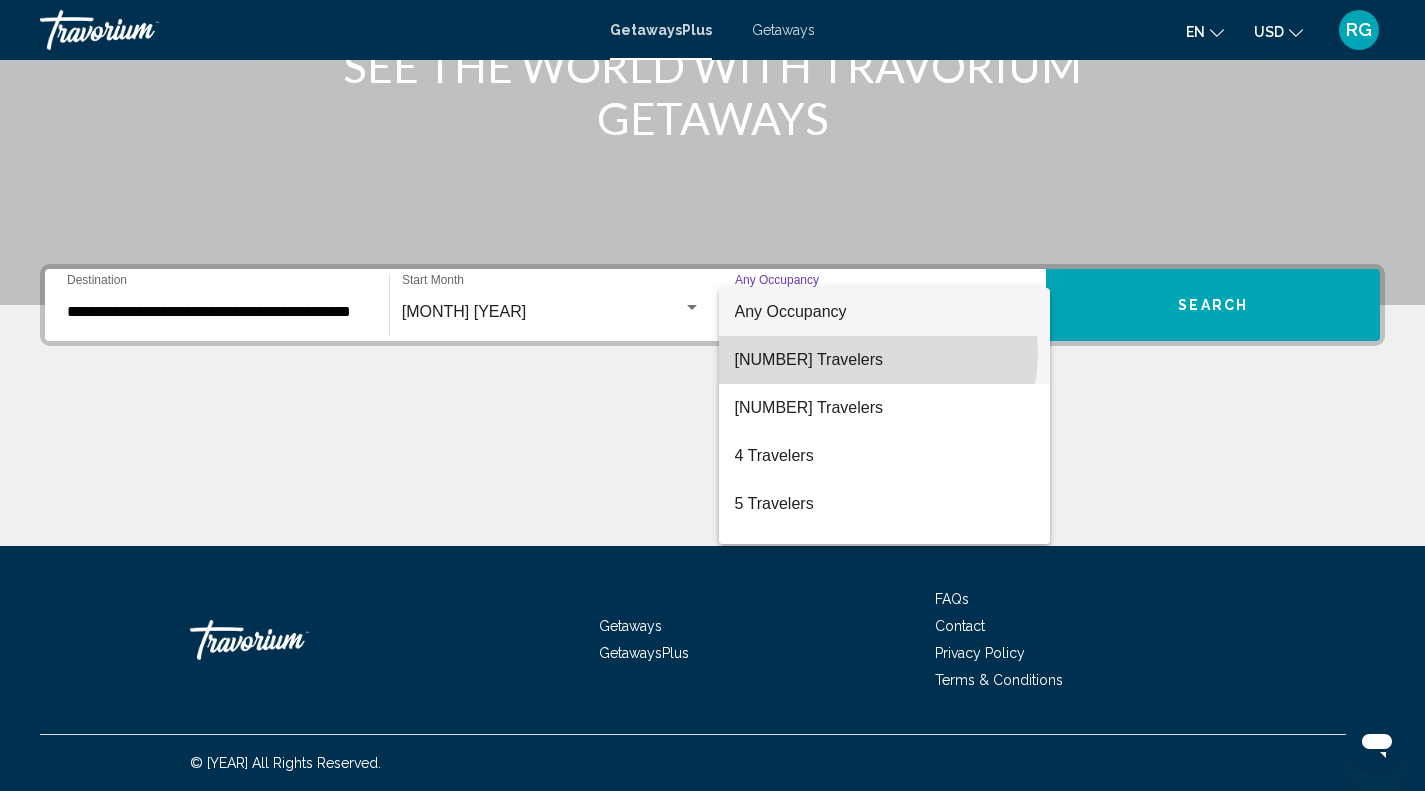click on "[NUMBER] Travelers" at bounding box center [885, 360] 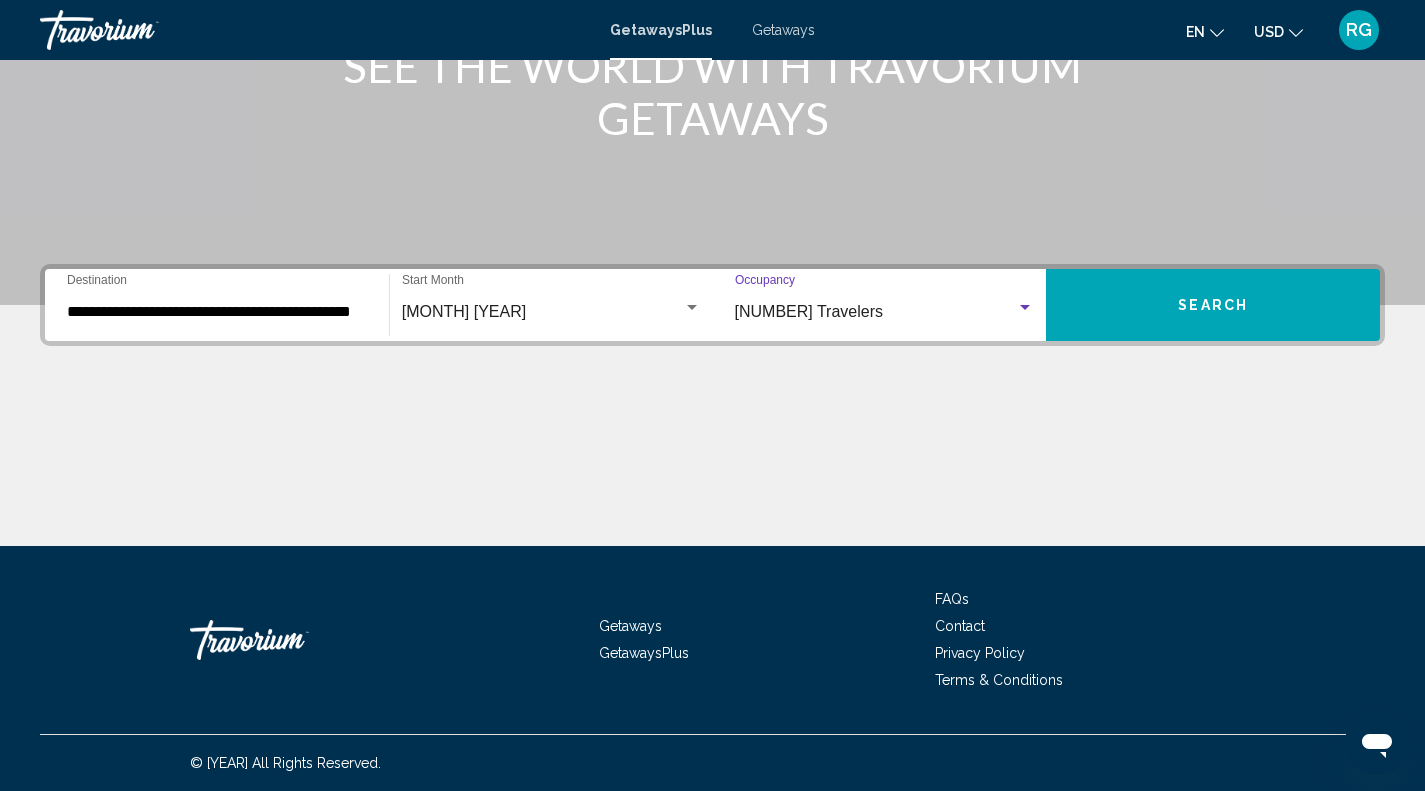 click on "Search" at bounding box center (1213, 306) 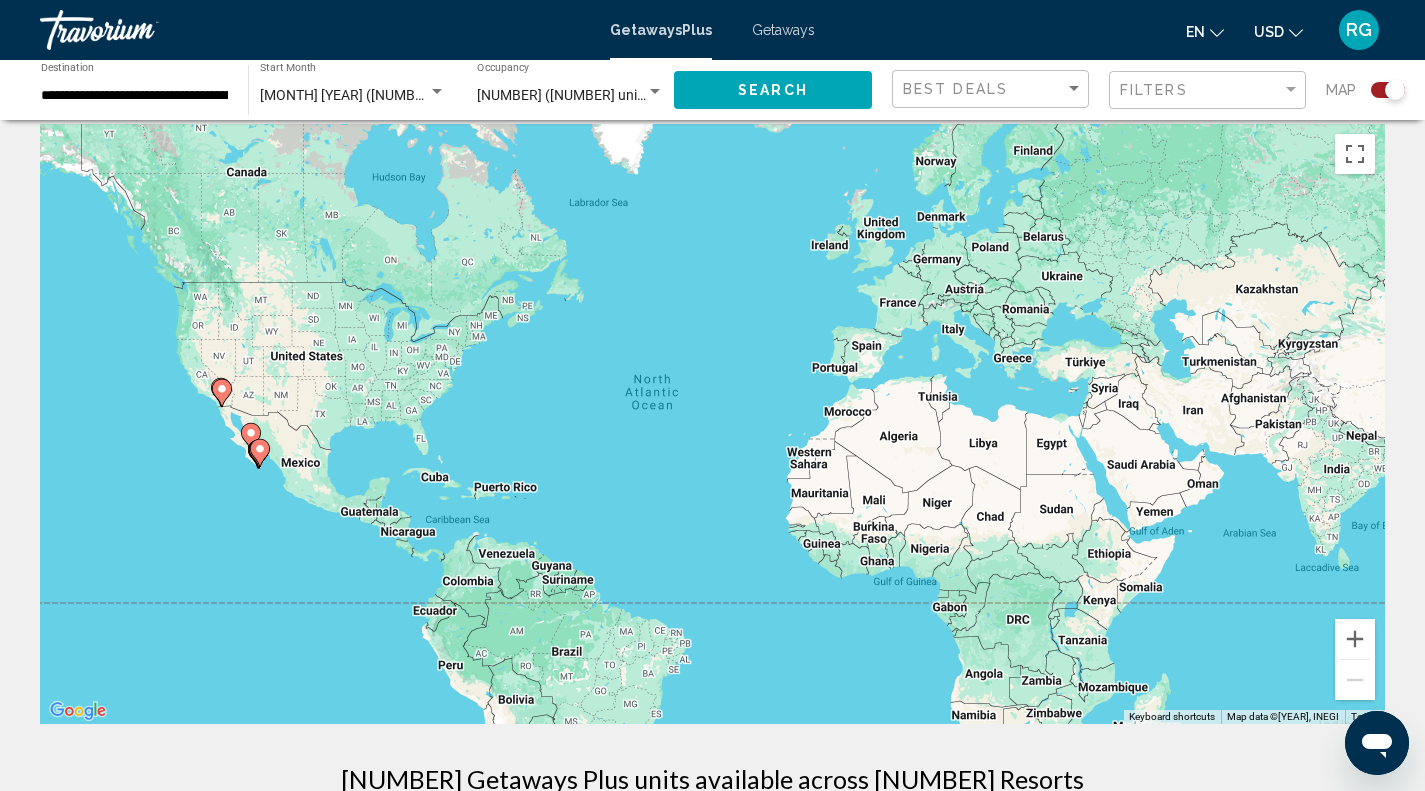 scroll, scrollTop: 0, scrollLeft: 0, axis: both 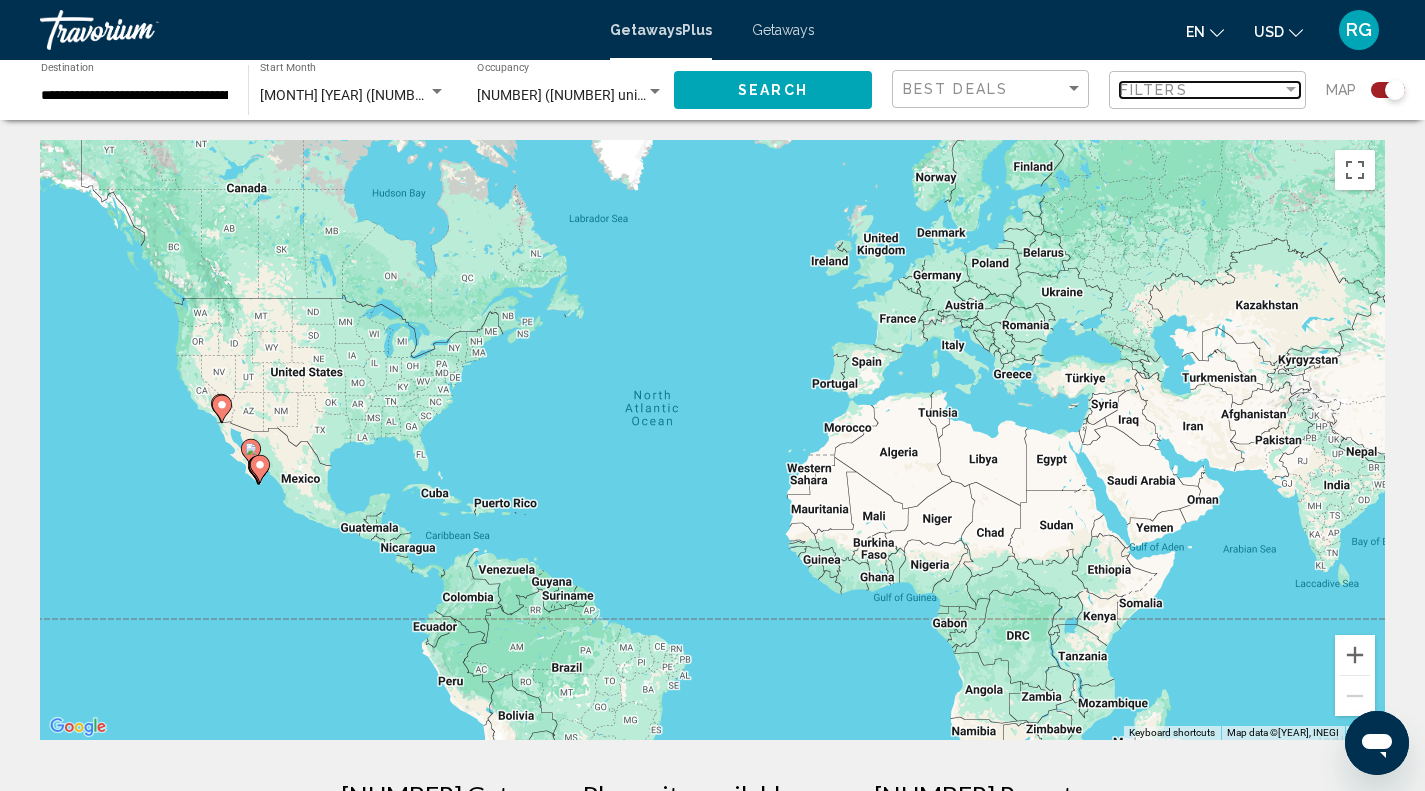 click on "Filters" at bounding box center (1201, 90) 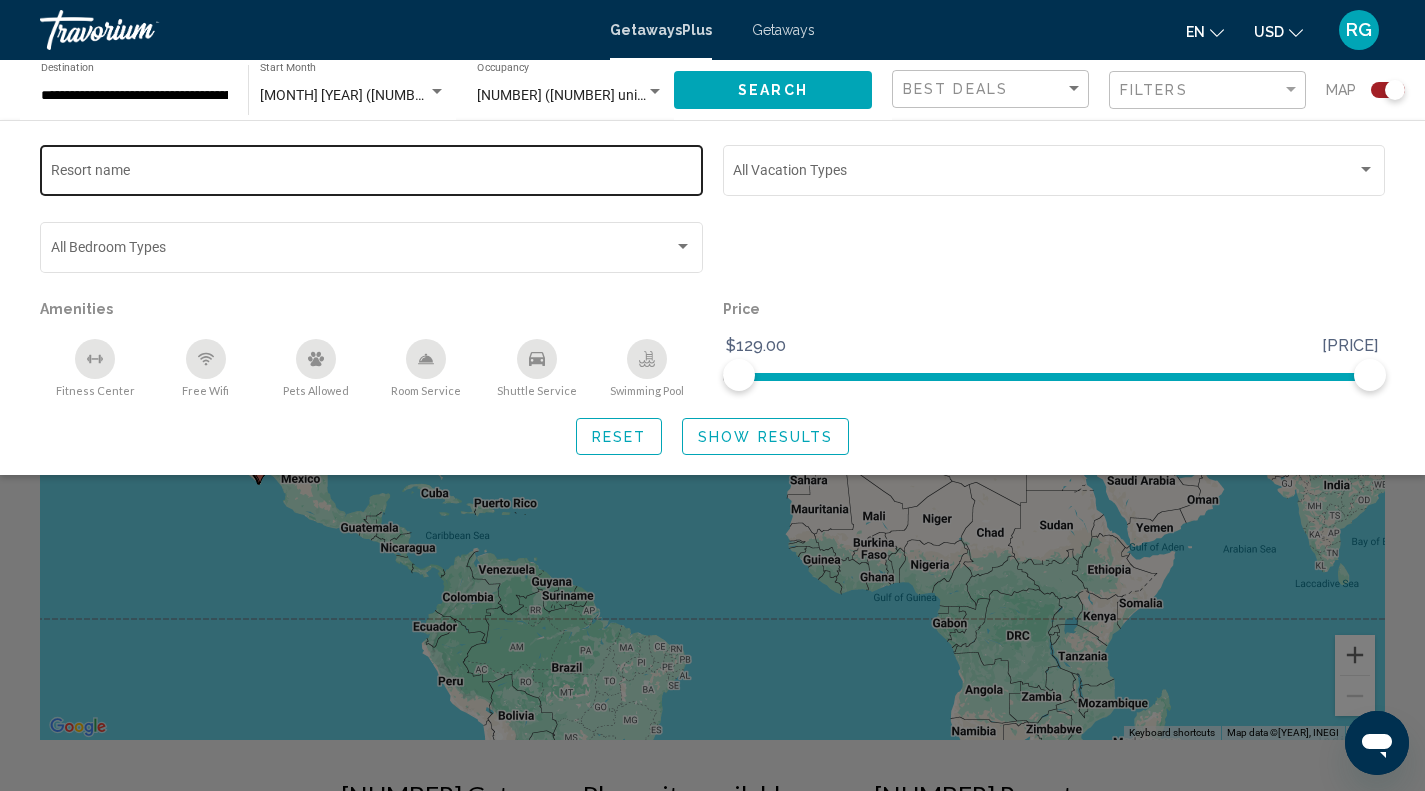 click on "Resort name" at bounding box center [372, 168] 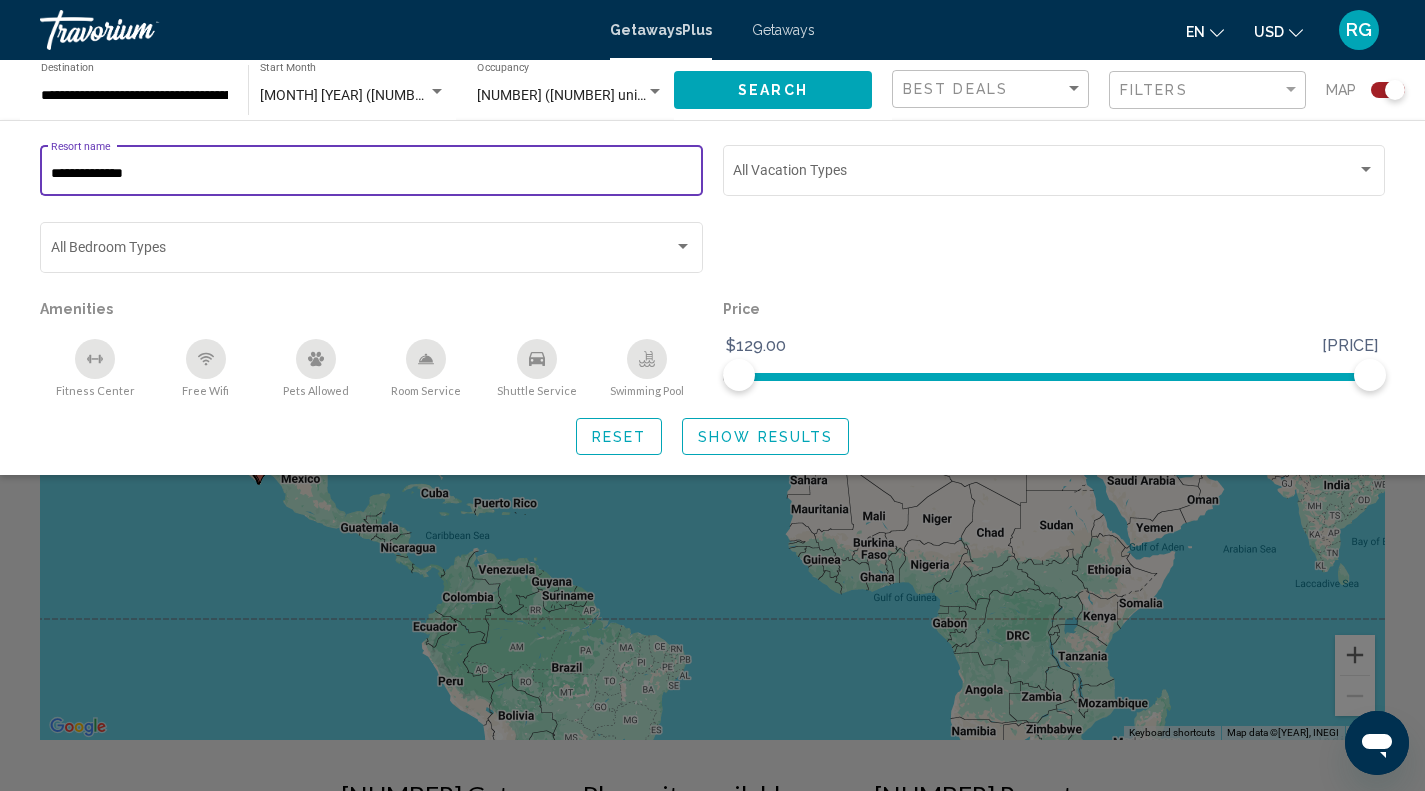 type on "**********" 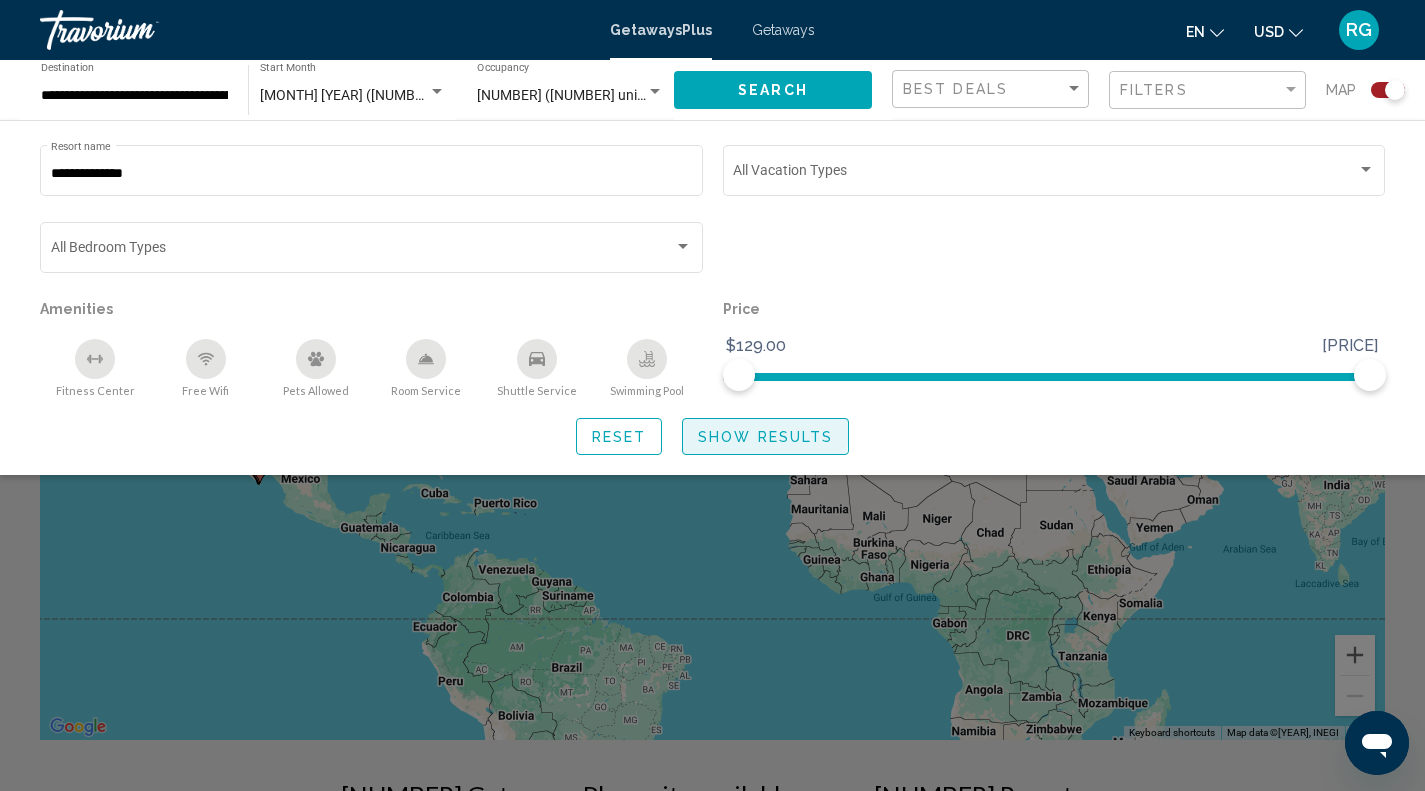 click on "Show Results" at bounding box center (765, 437) 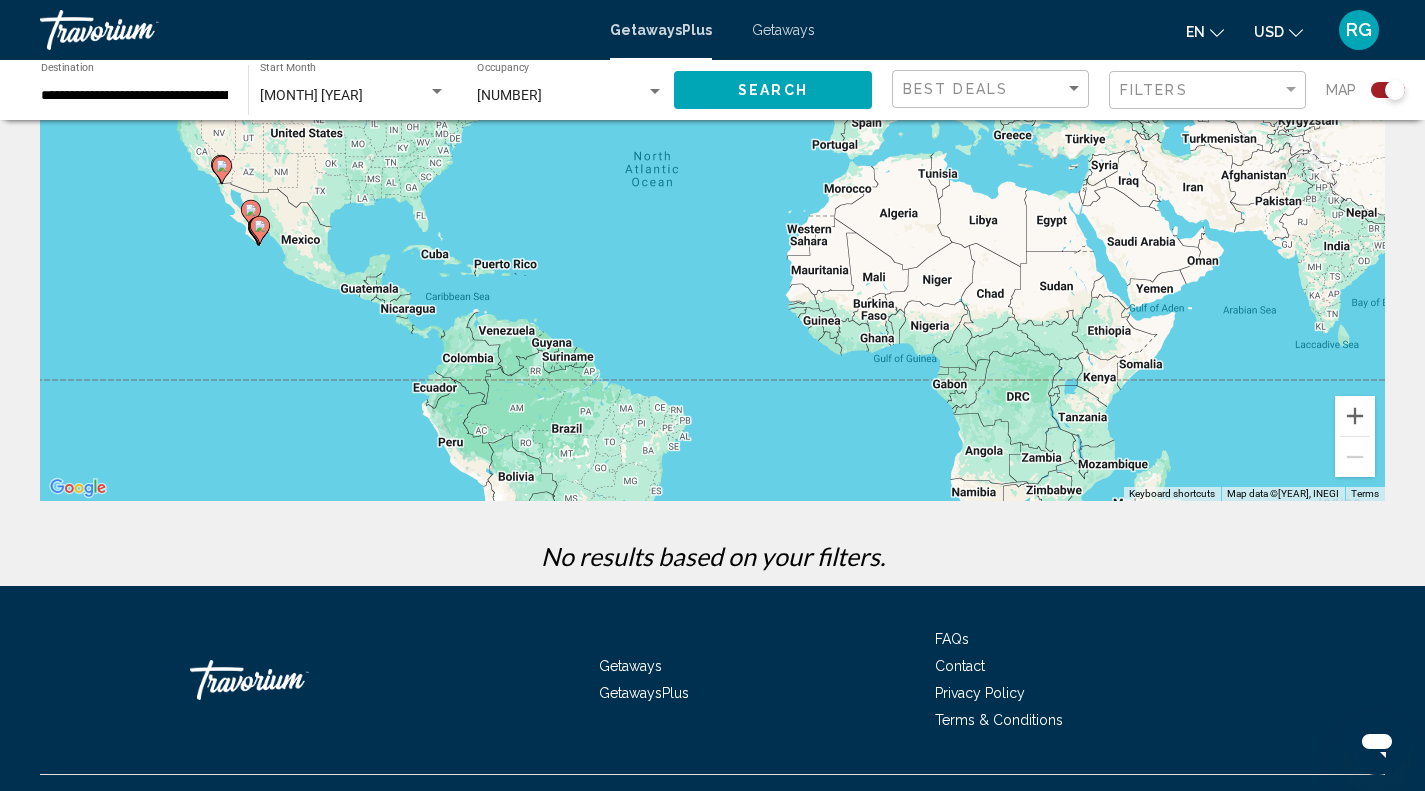 scroll, scrollTop: 199, scrollLeft: 0, axis: vertical 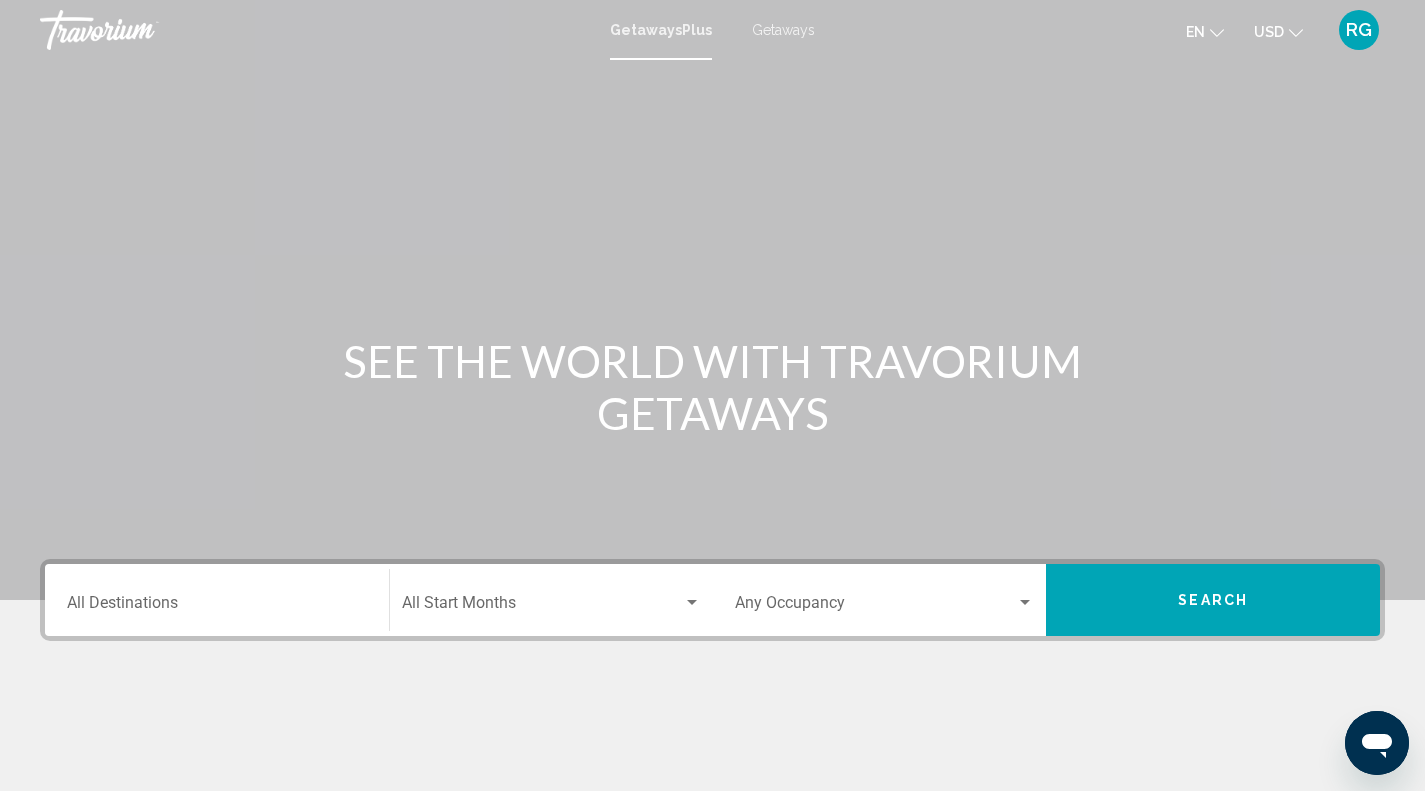 click on "Destination All Destinations" at bounding box center [217, 607] 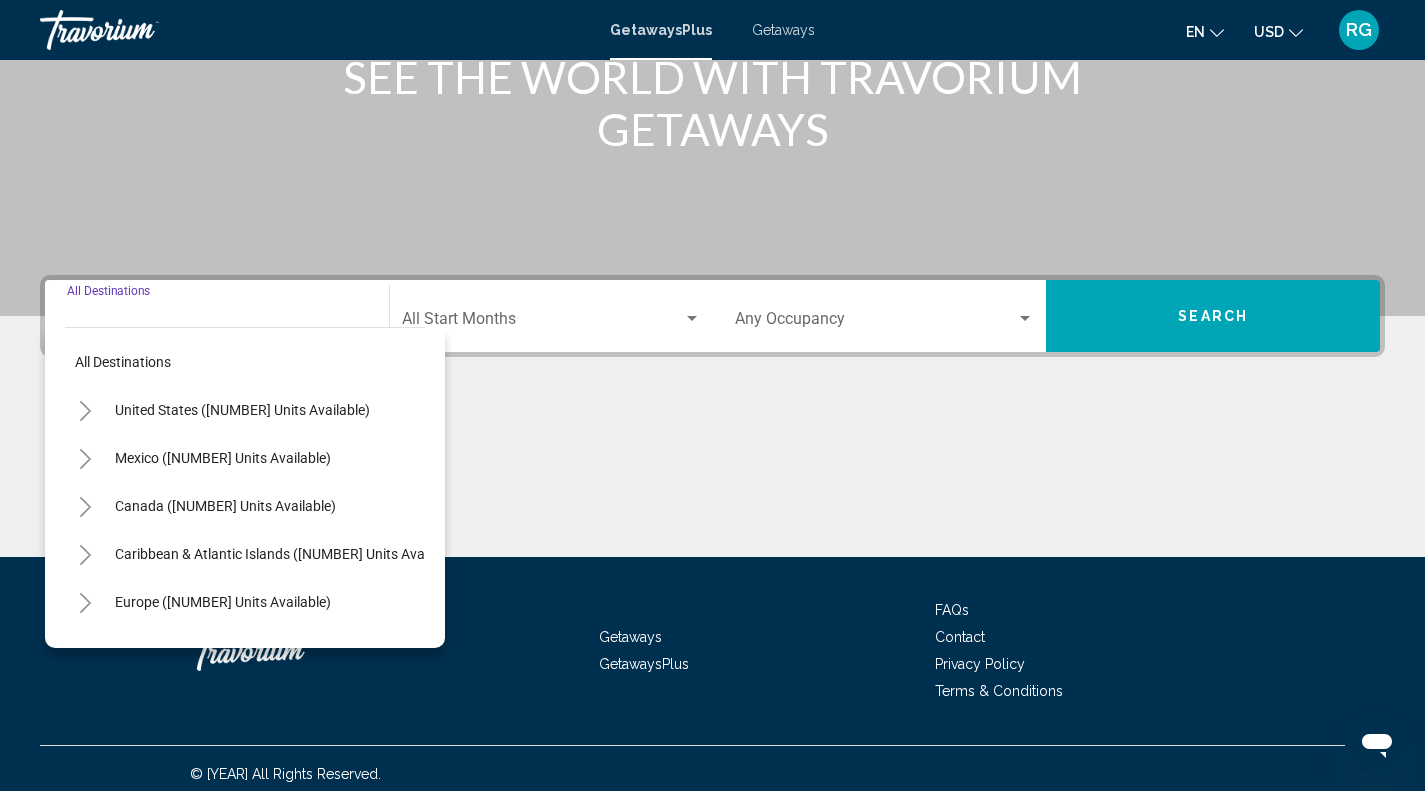 scroll, scrollTop: 295, scrollLeft: 0, axis: vertical 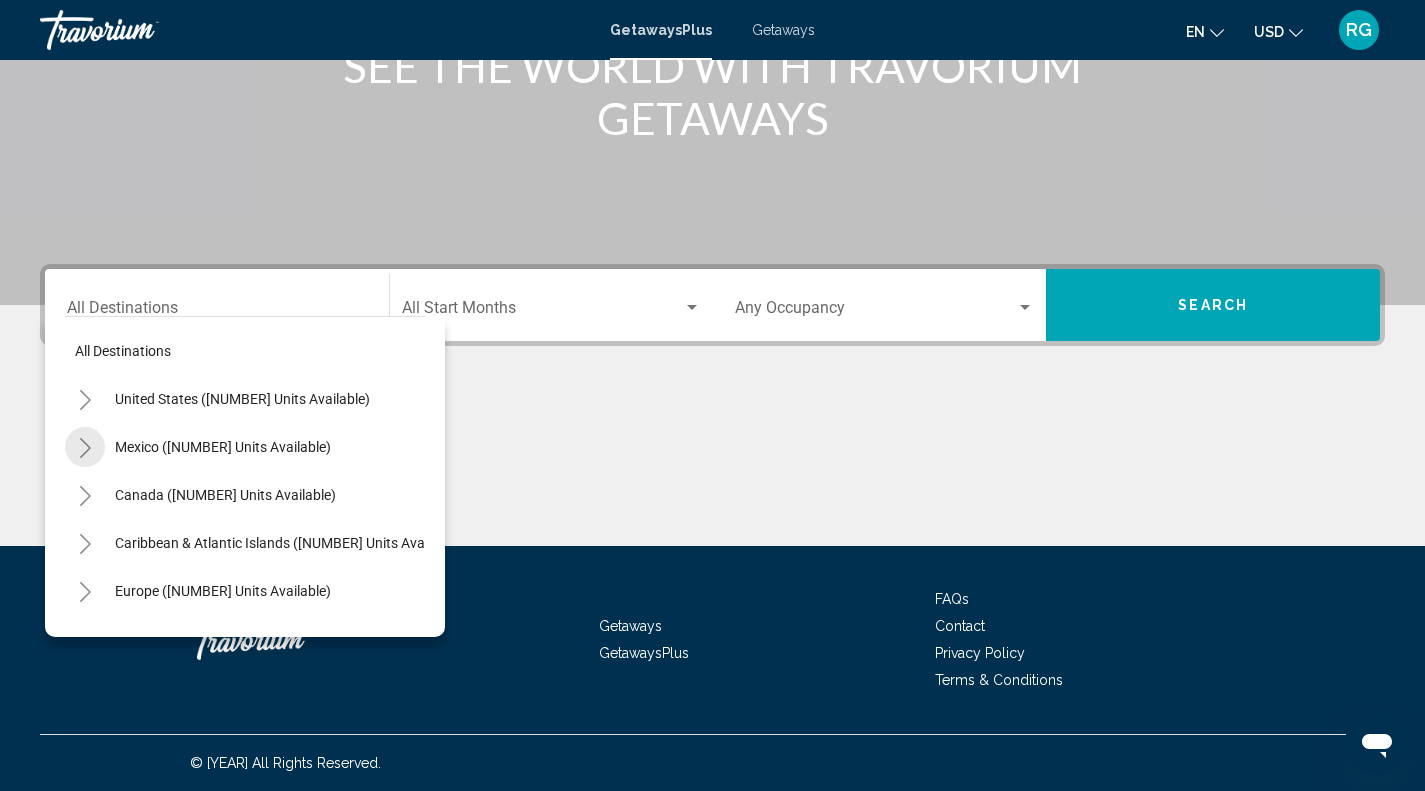 click at bounding box center (85, 448) 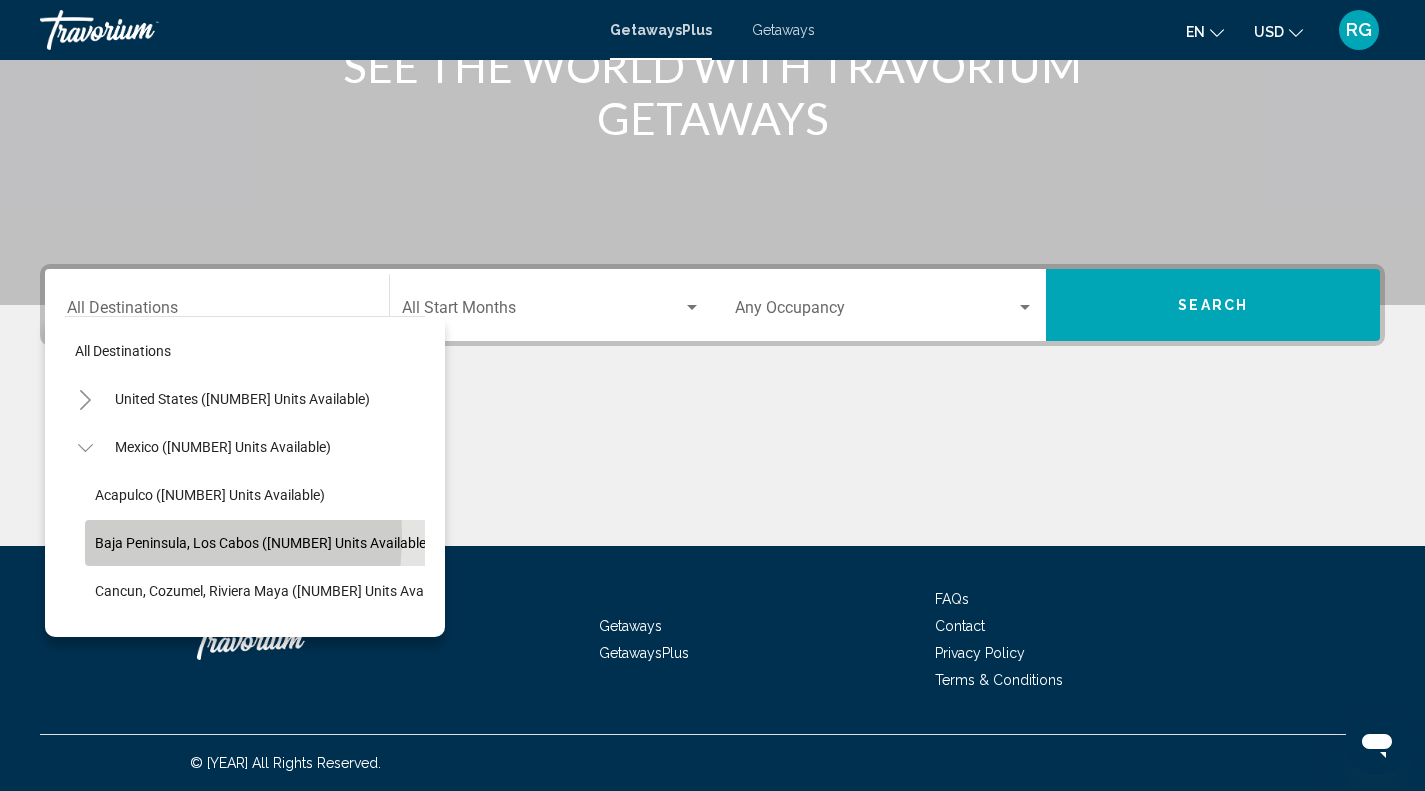 click on "Baja Peninsula, Los Cabos ([NUMBER] units available)" at bounding box center [263, 543] 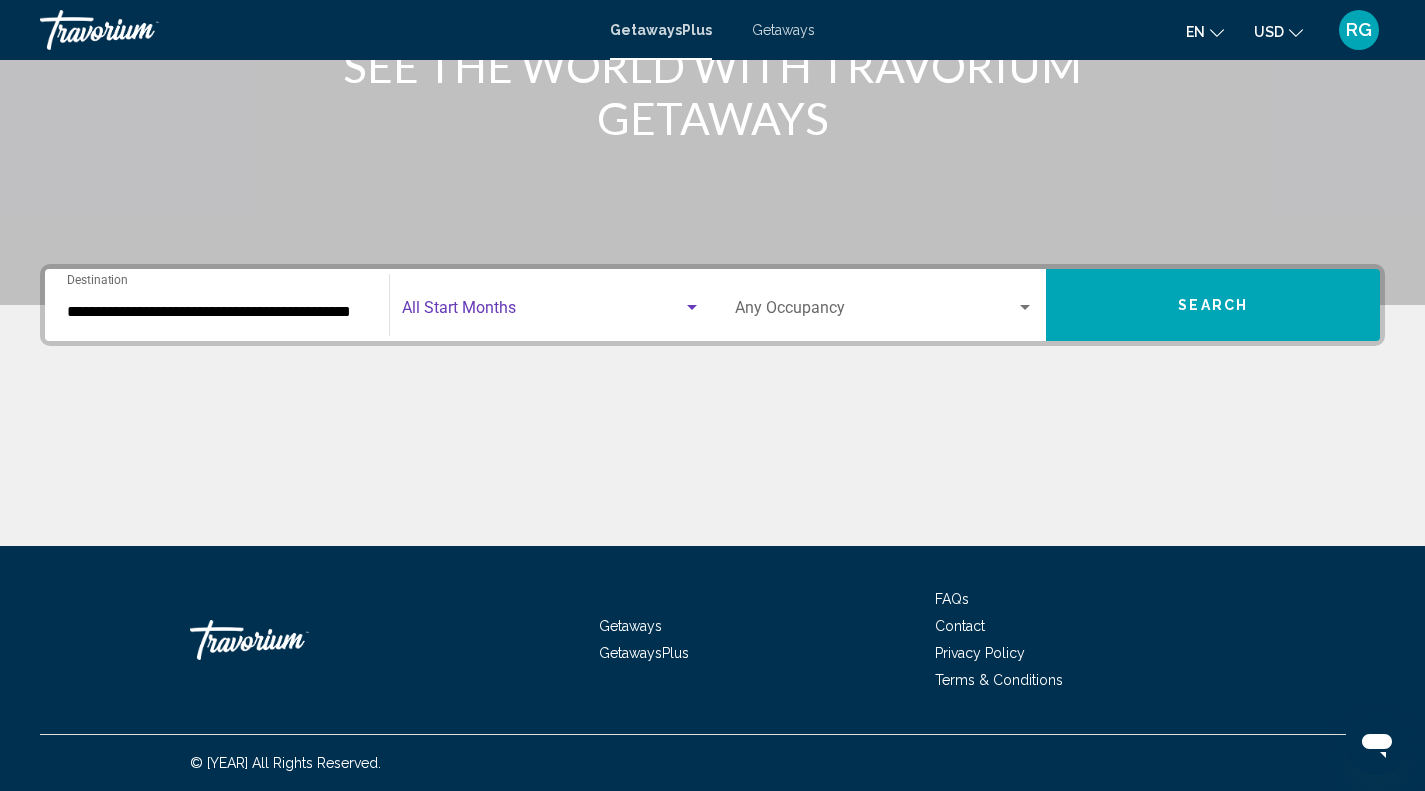click at bounding box center (692, 308) 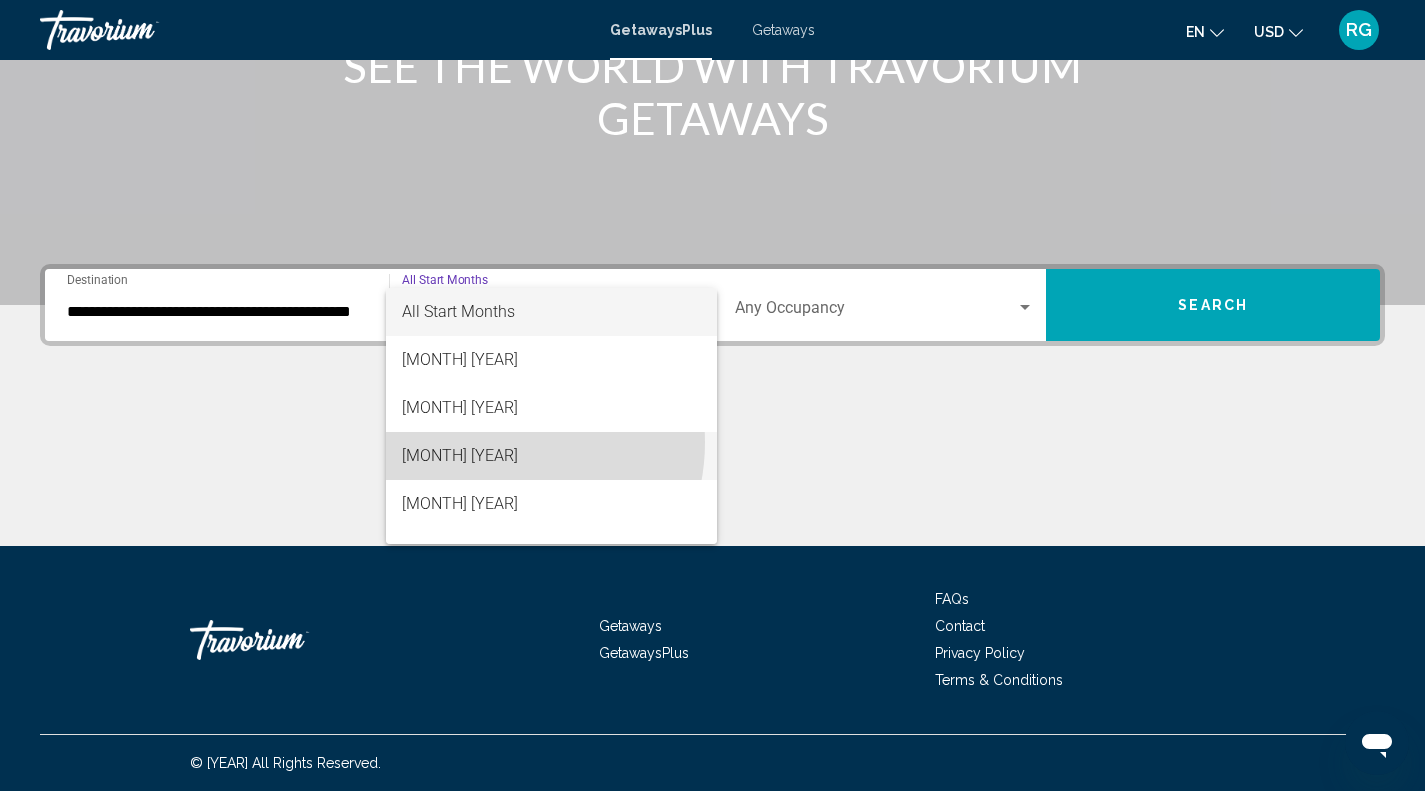 click on "[MONTH] [YEAR]" at bounding box center [551, 456] 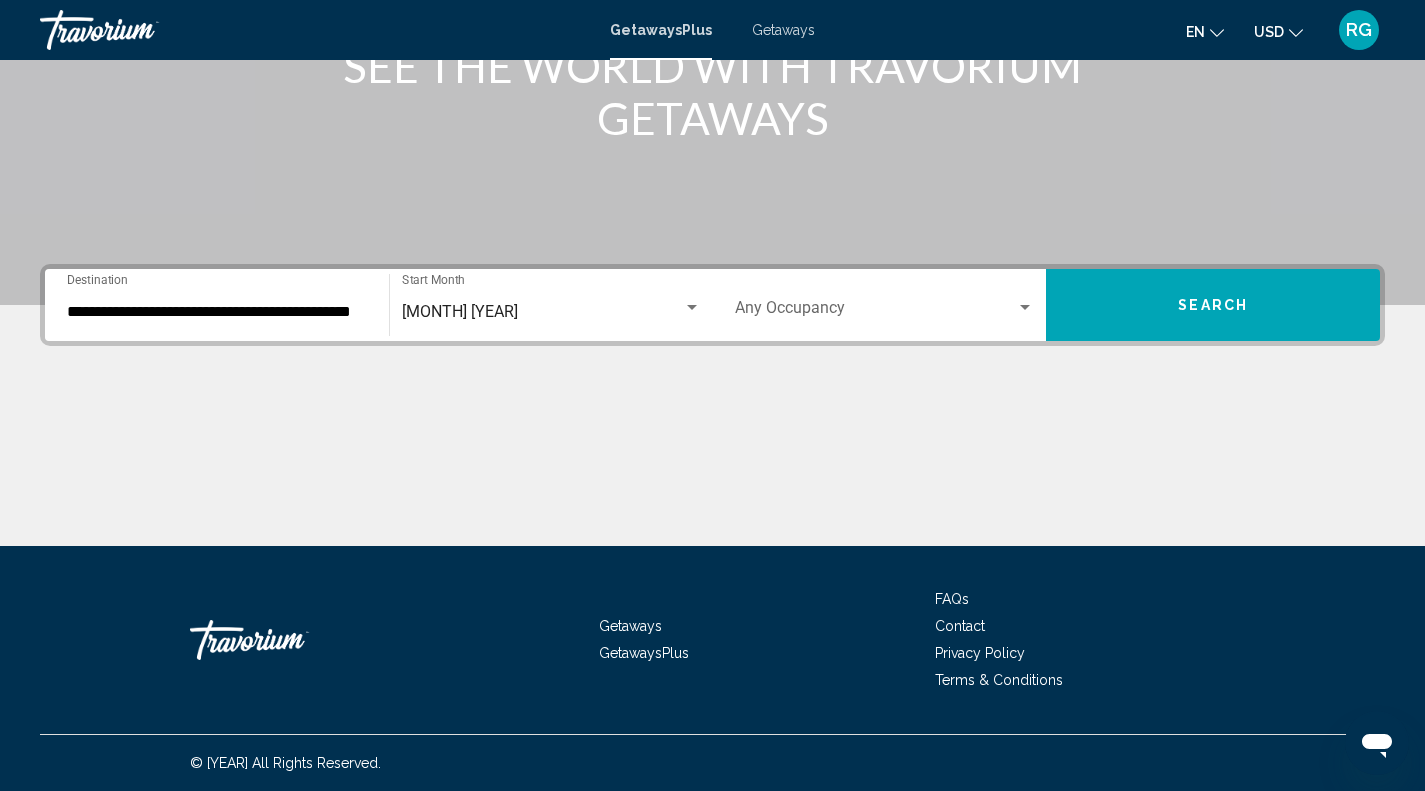 click on "Occupancy Any Occupancy" at bounding box center [885, 305] 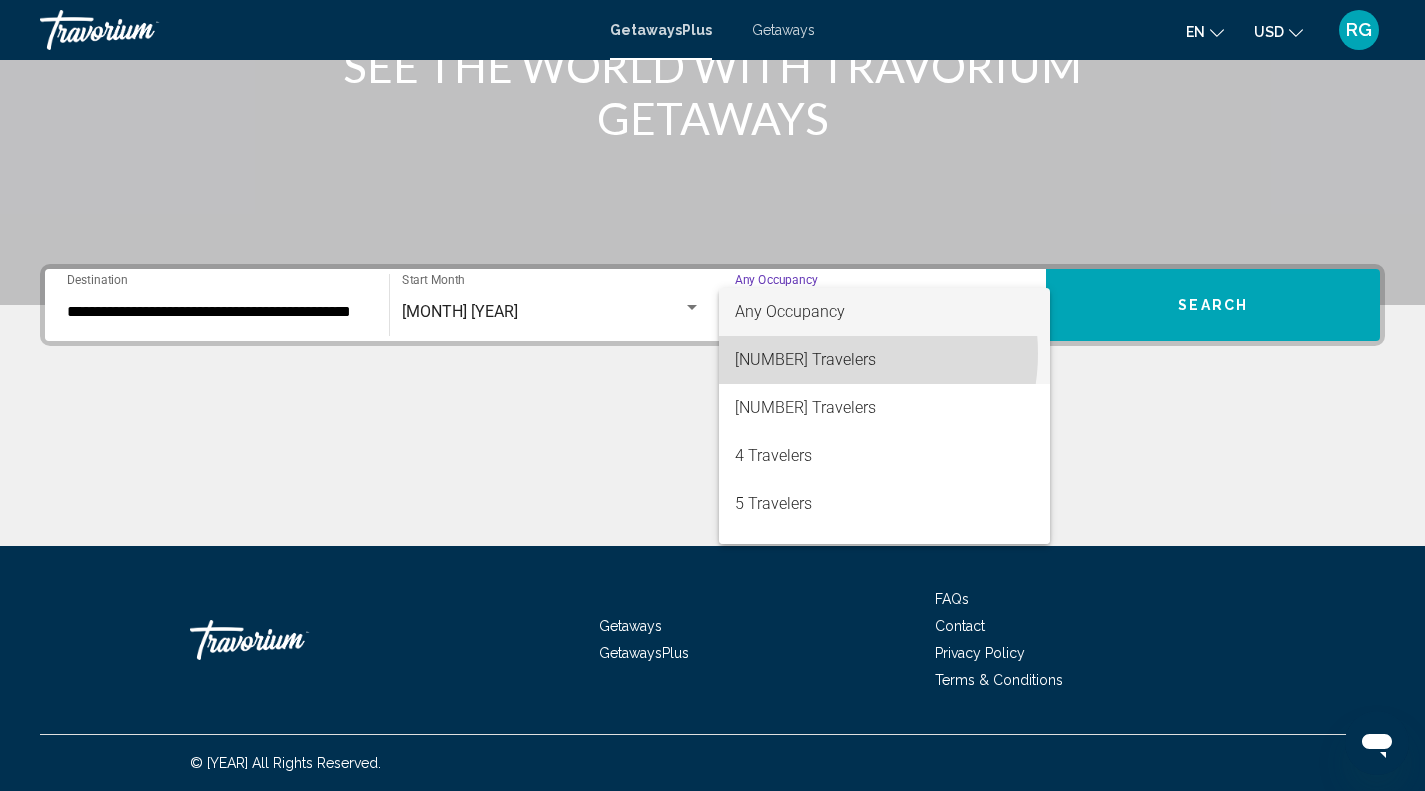 click on "[NUMBER] Travelers" at bounding box center (885, 360) 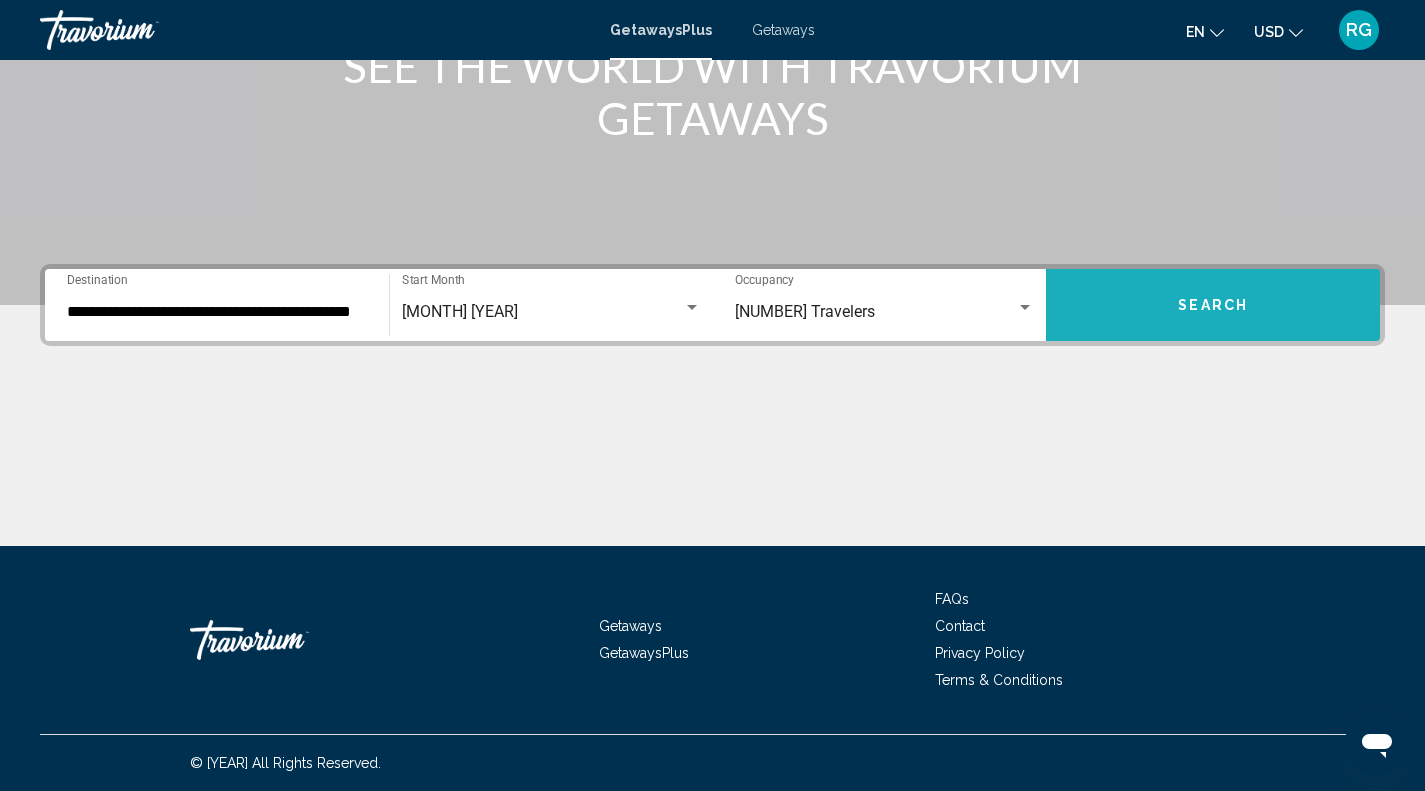 click on "Search" at bounding box center [1213, 305] 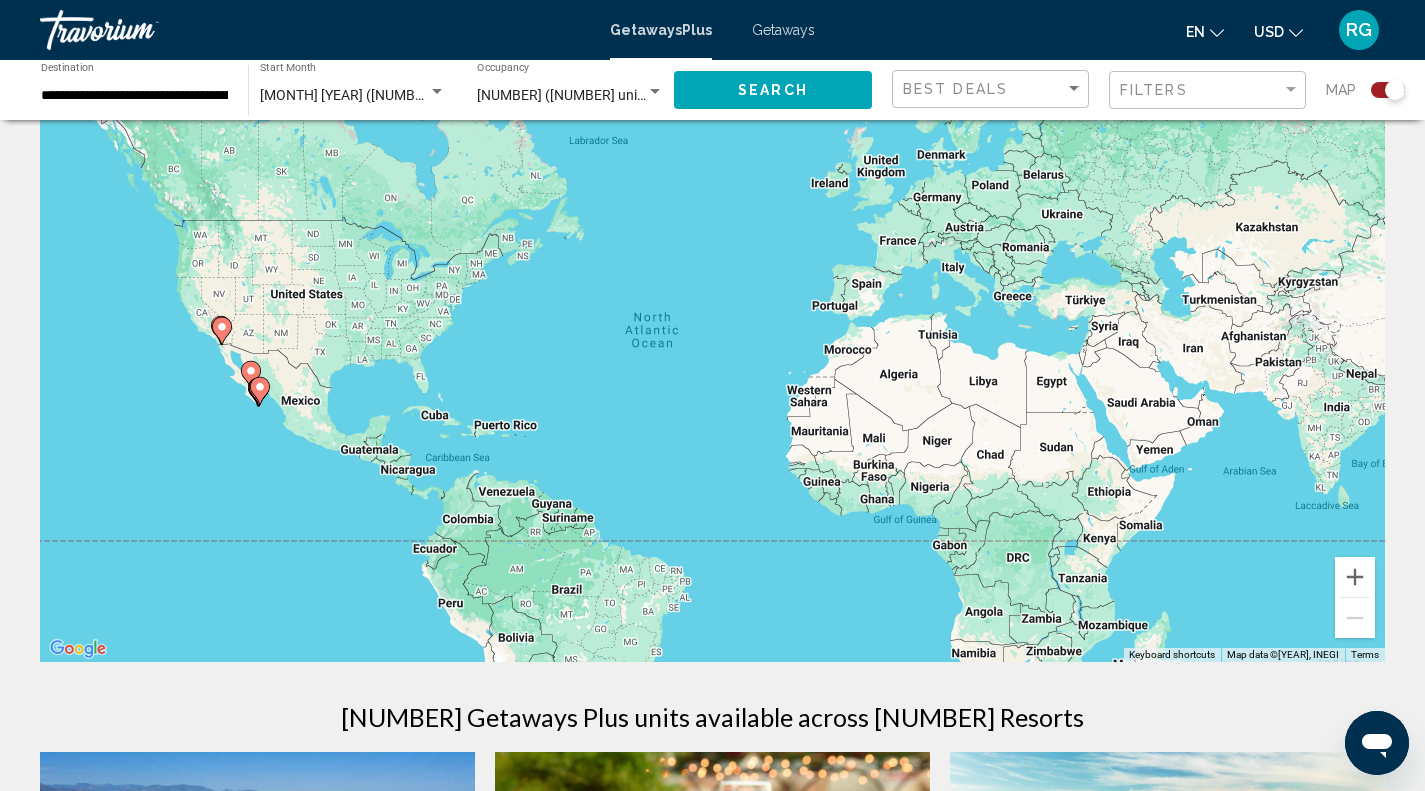 scroll, scrollTop: 80, scrollLeft: 0, axis: vertical 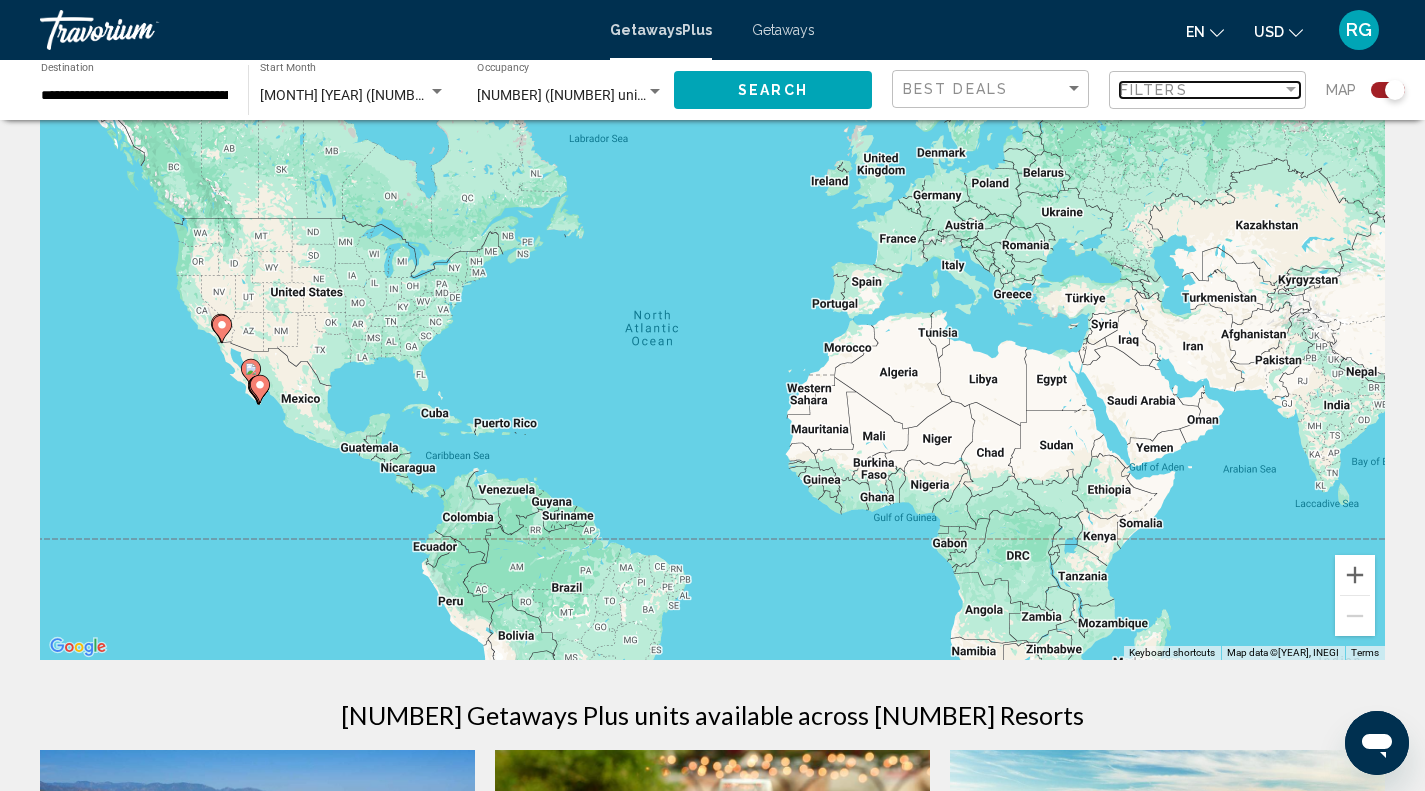click on "Filters" at bounding box center [1201, 90] 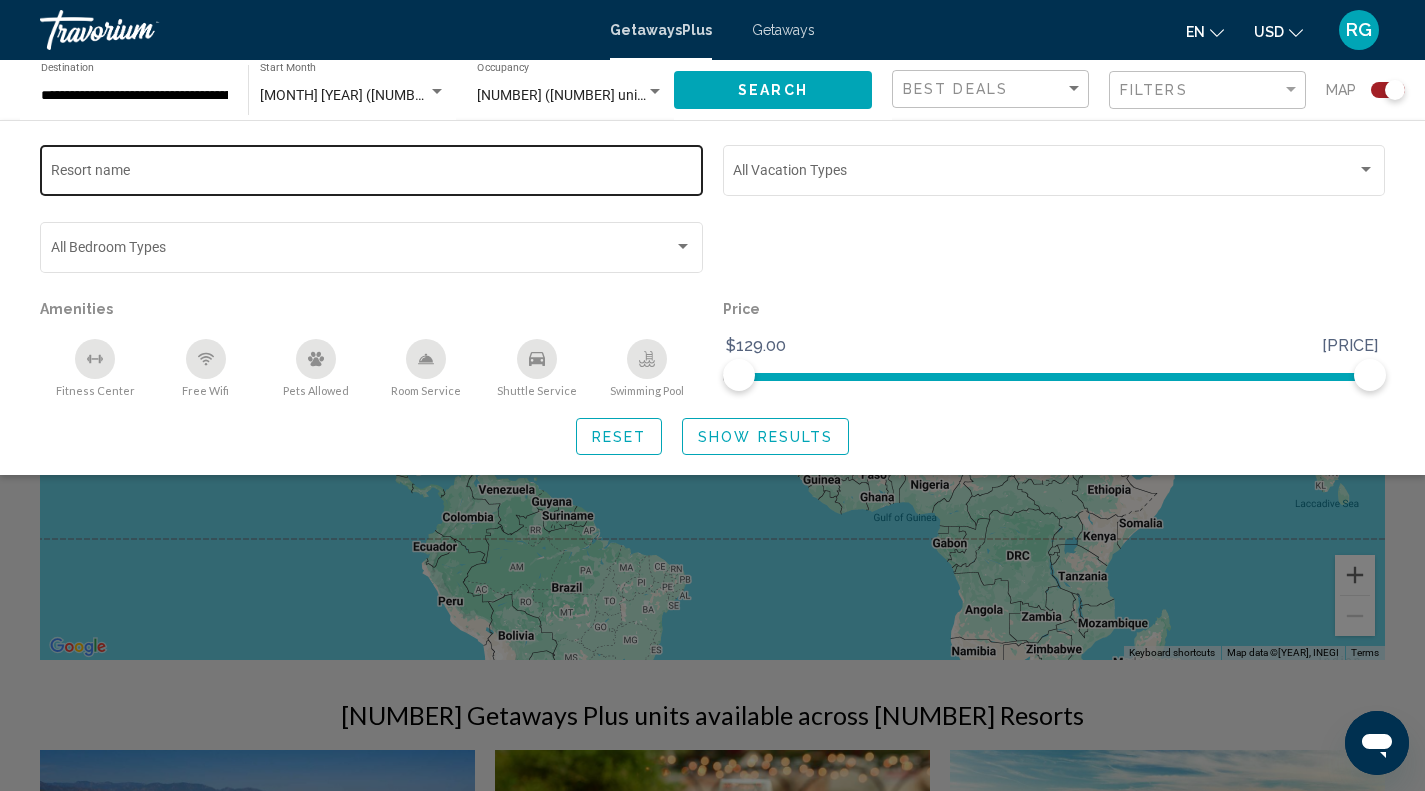 click on "Resort name" at bounding box center (372, 168) 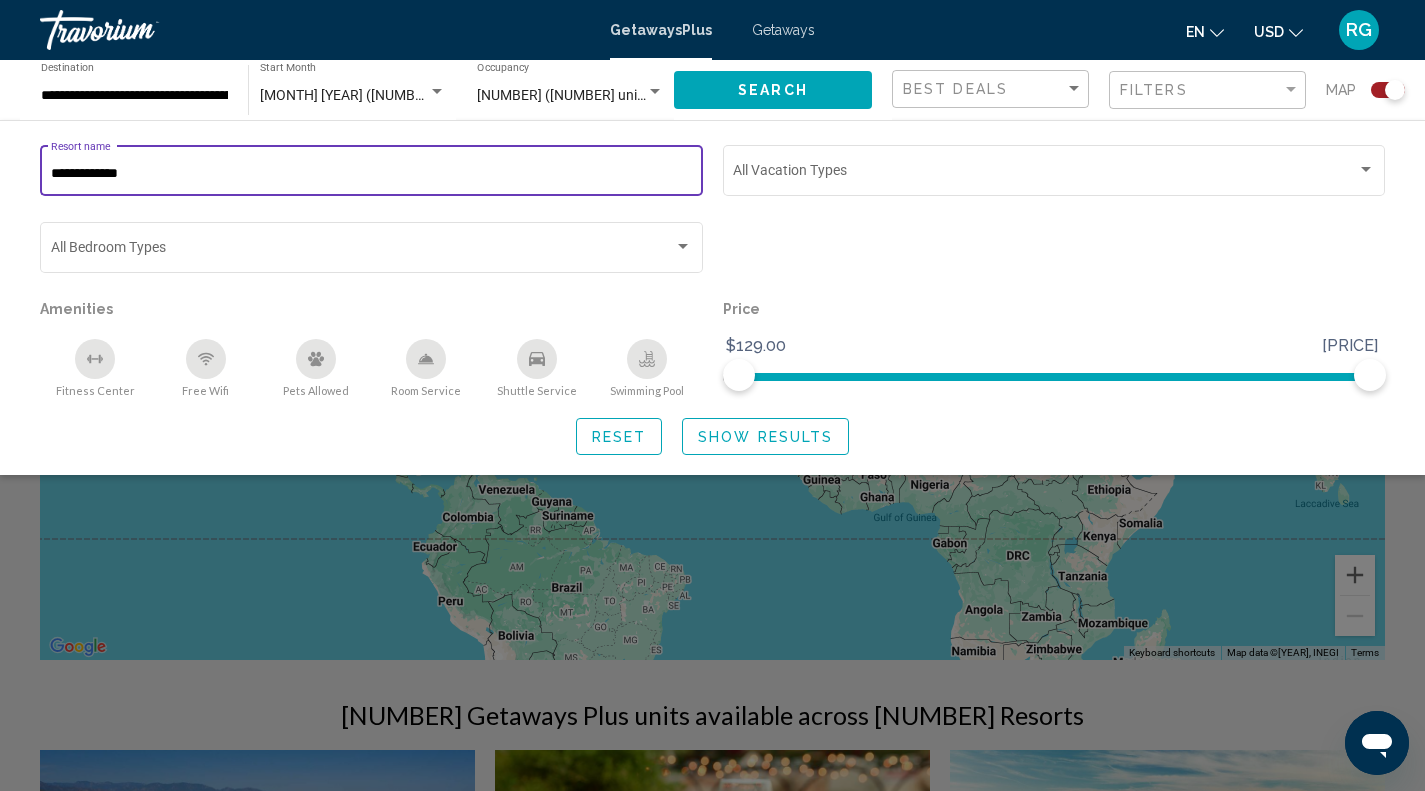 type on "**********" 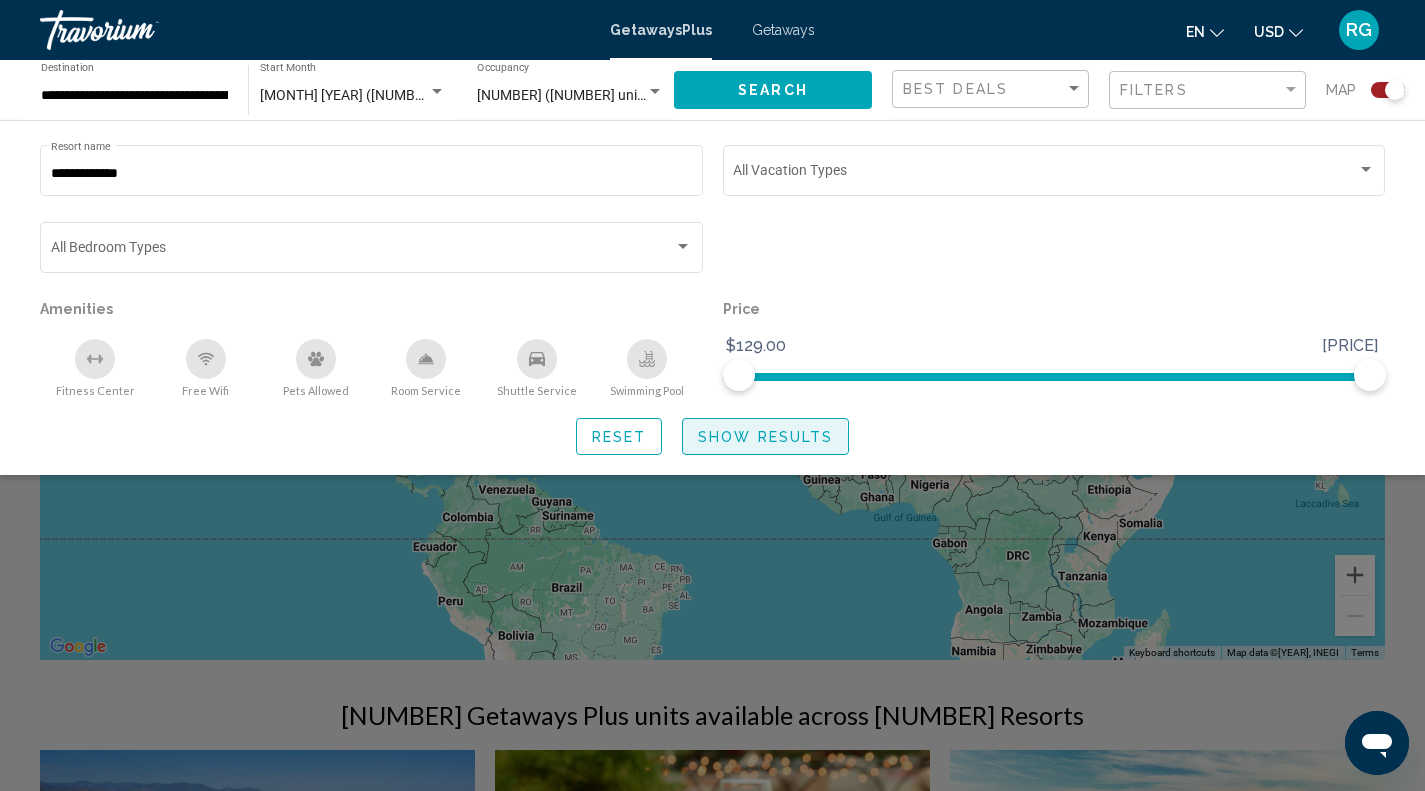 drag, startPoint x: 729, startPoint y: 440, endPoint x: 727, endPoint y: 450, distance: 10.198039 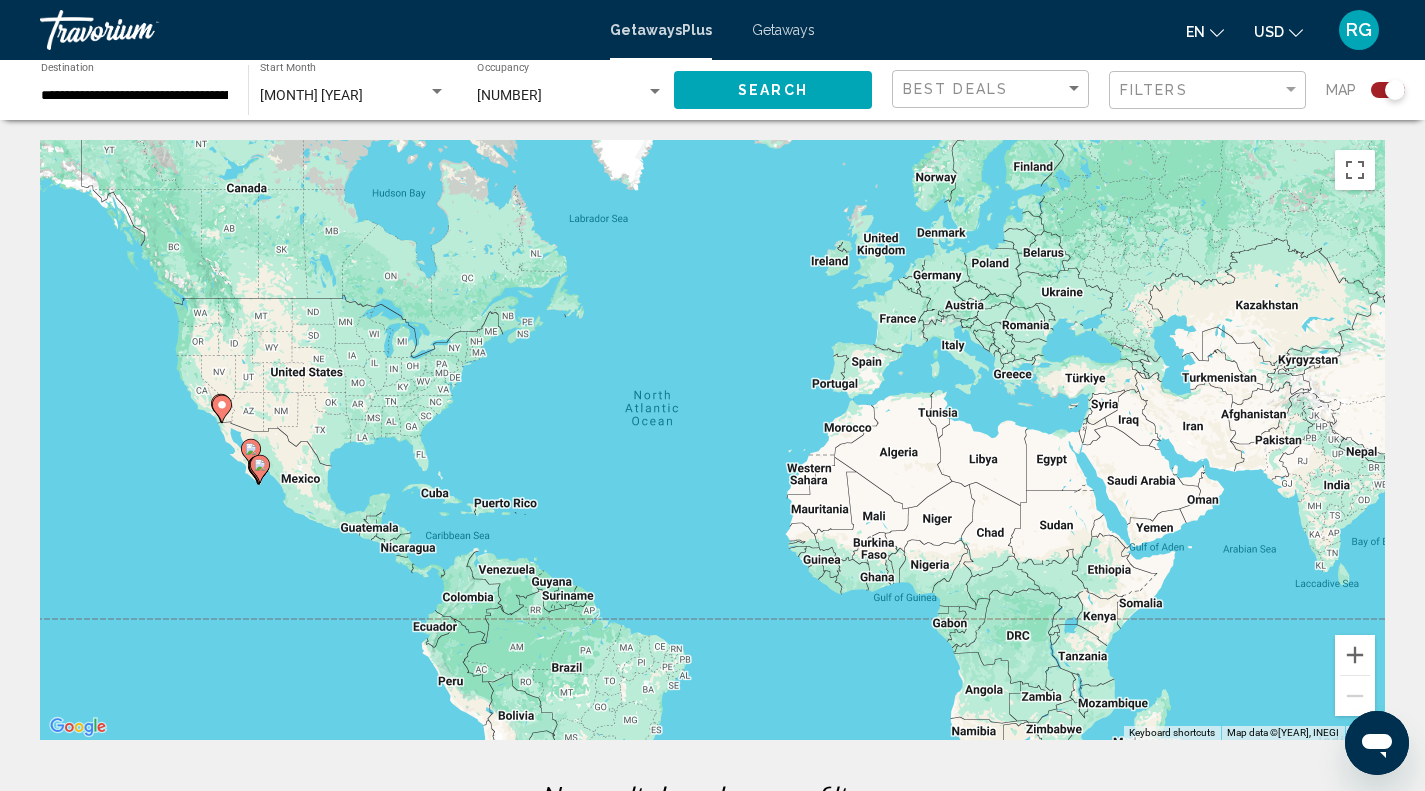 scroll, scrollTop: 40, scrollLeft: 0, axis: vertical 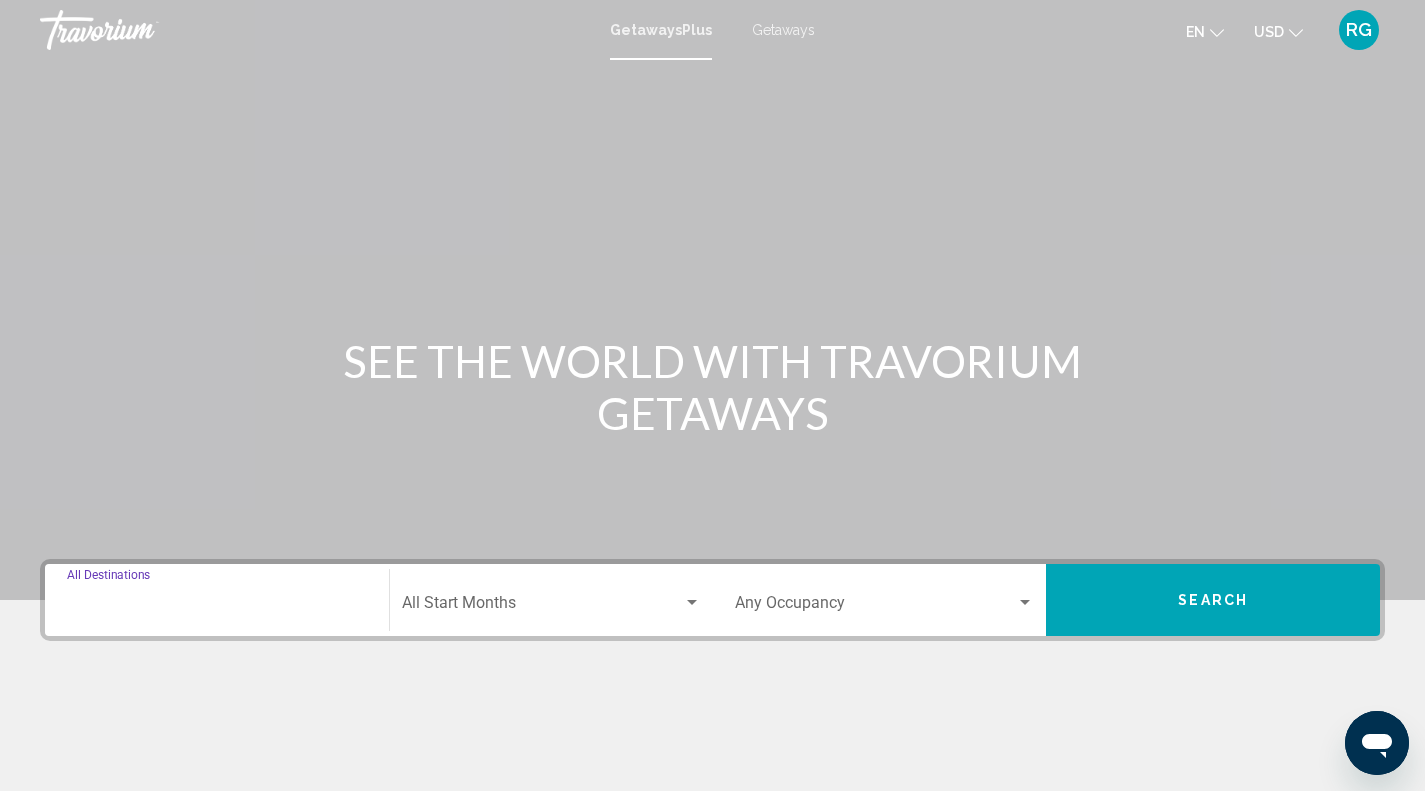 click on "Destination All Destinations" at bounding box center (217, 607) 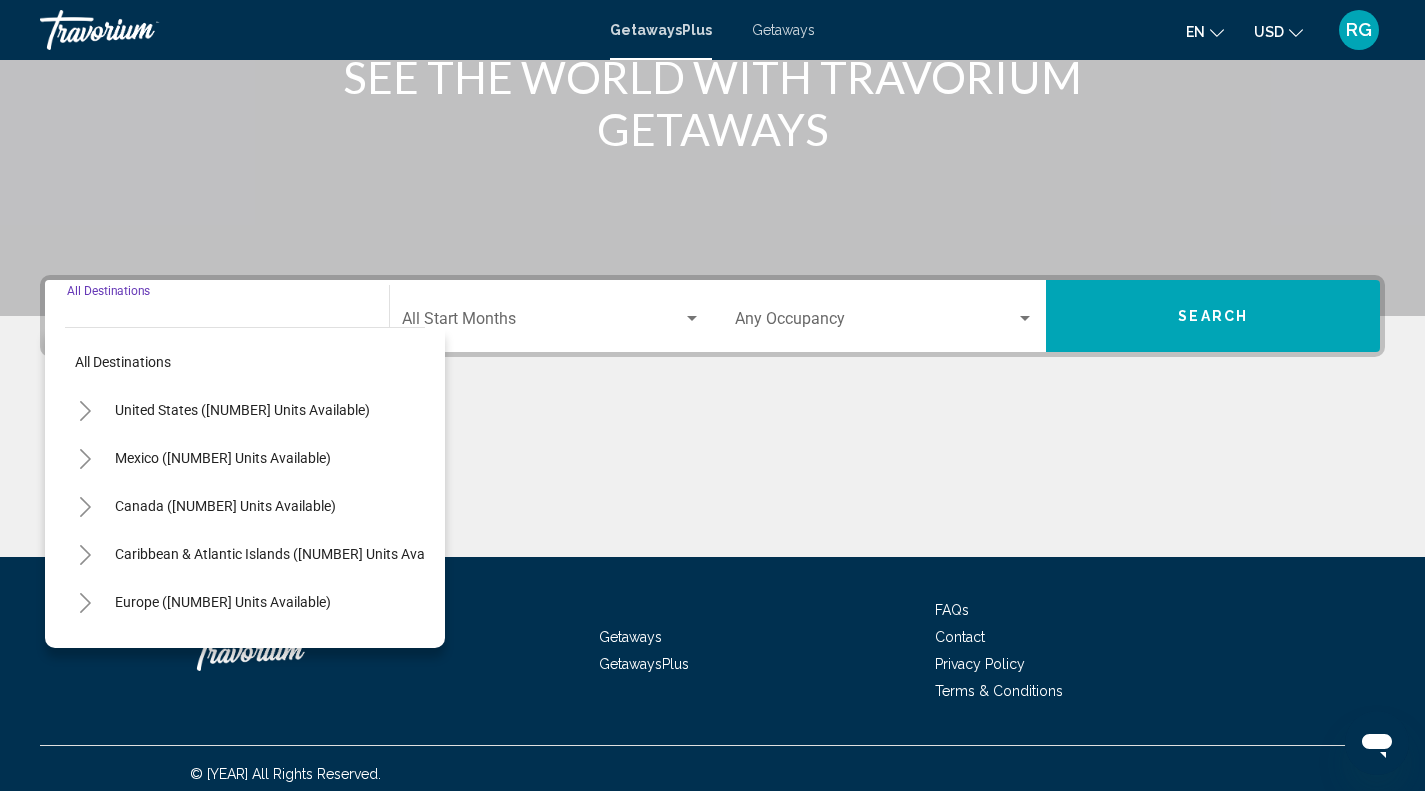 scroll, scrollTop: 295, scrollLeft: 0, axis: vertical 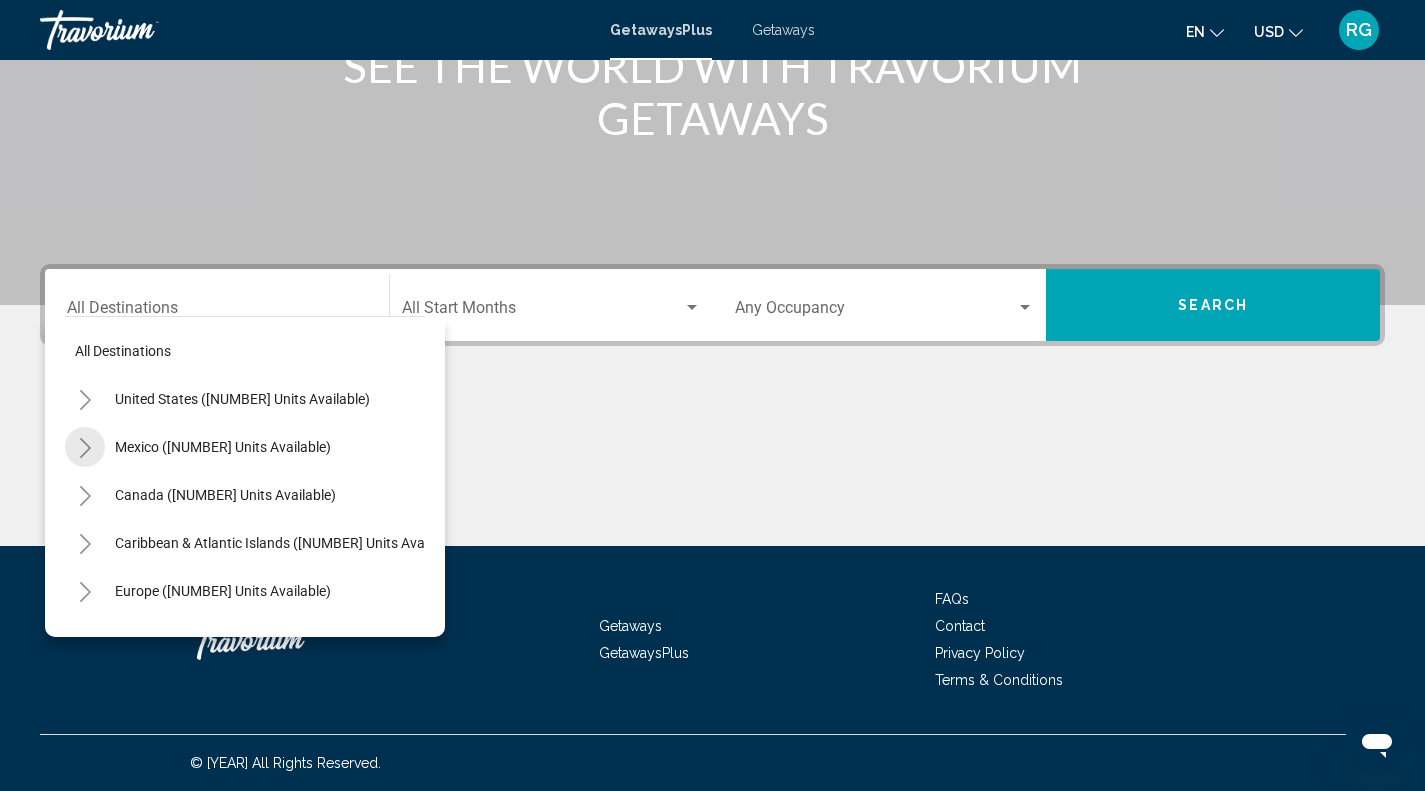 click at bounding box center [85, 447] 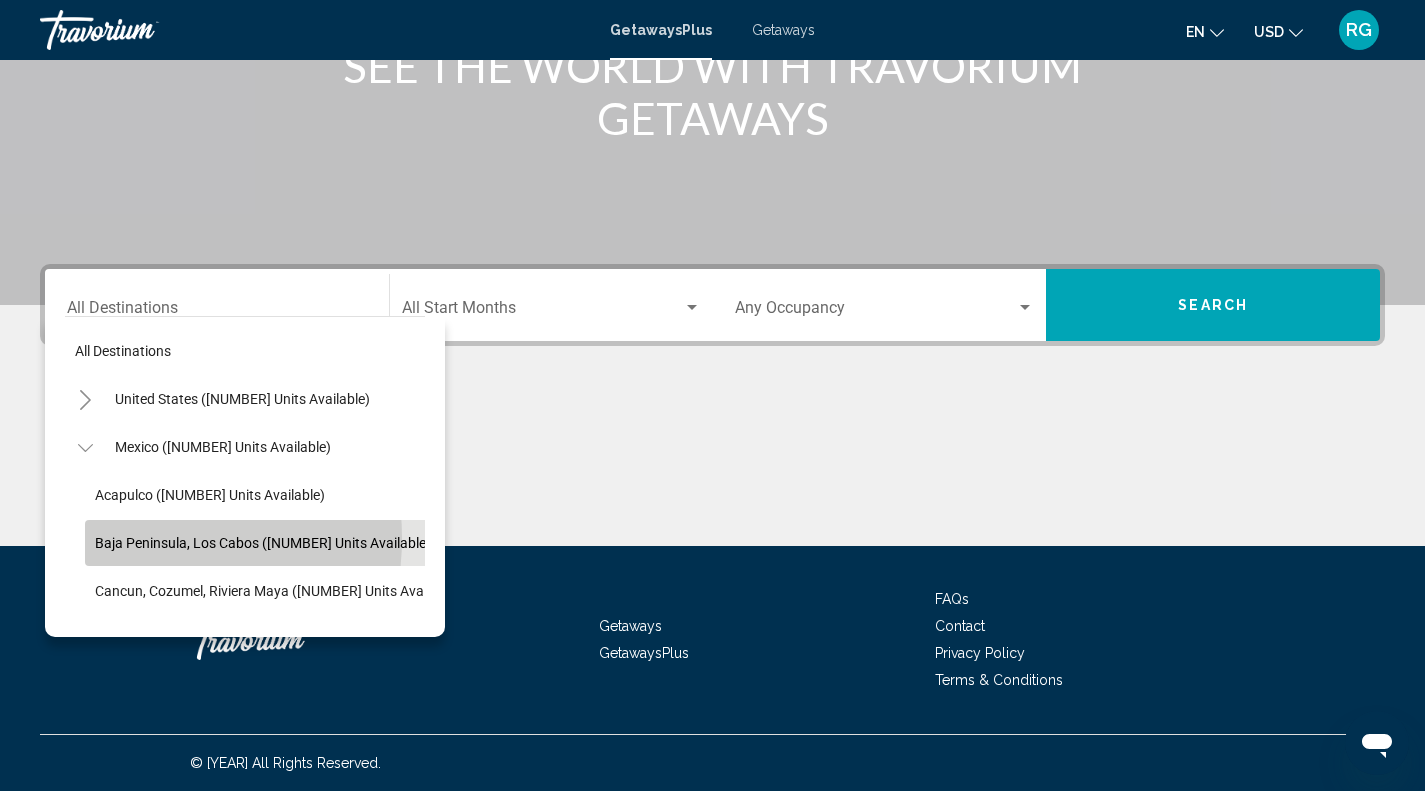 click on "Baja Peninsula, Los Cabos ([NUMBER] units available)" at bounding box center [263, 543] 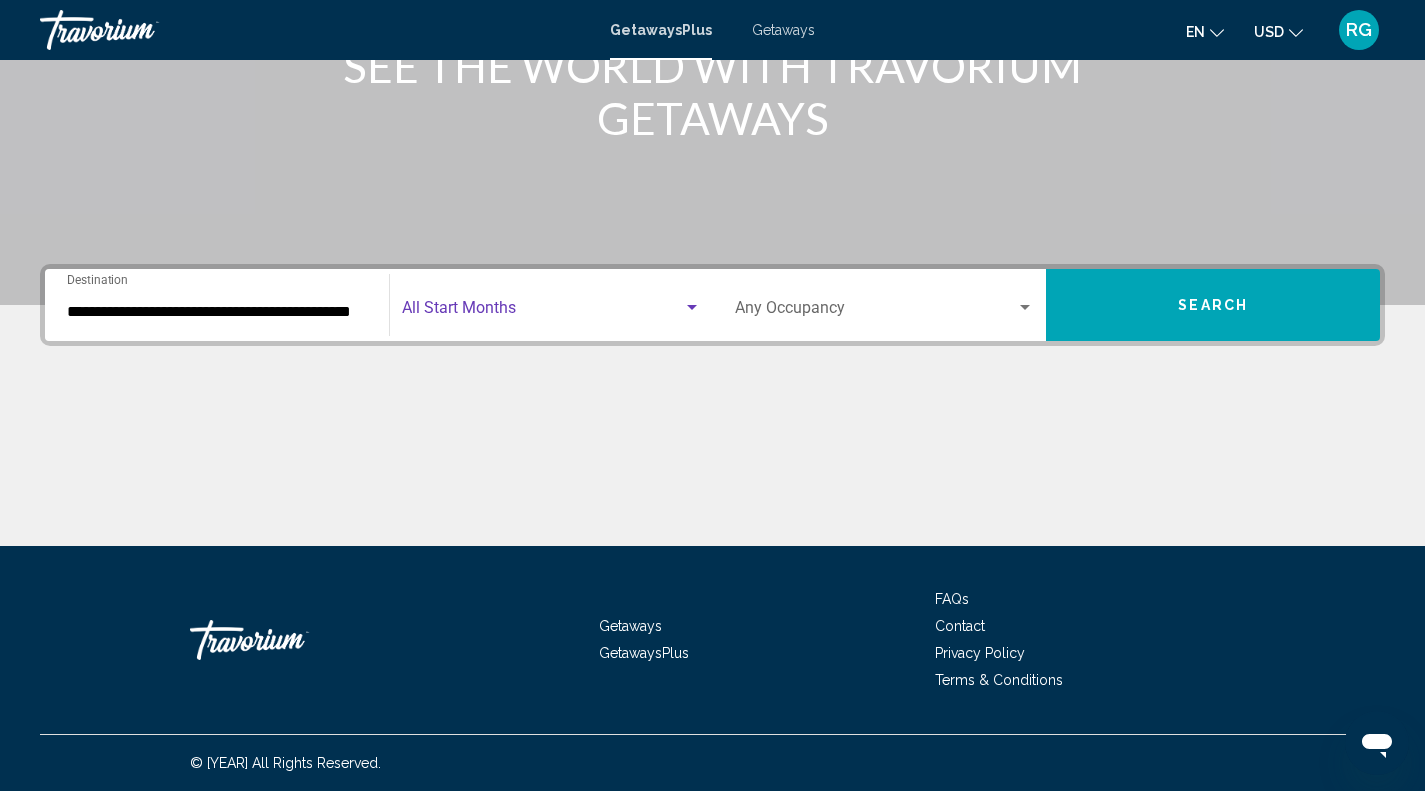 click at bounding box center (542, 312) 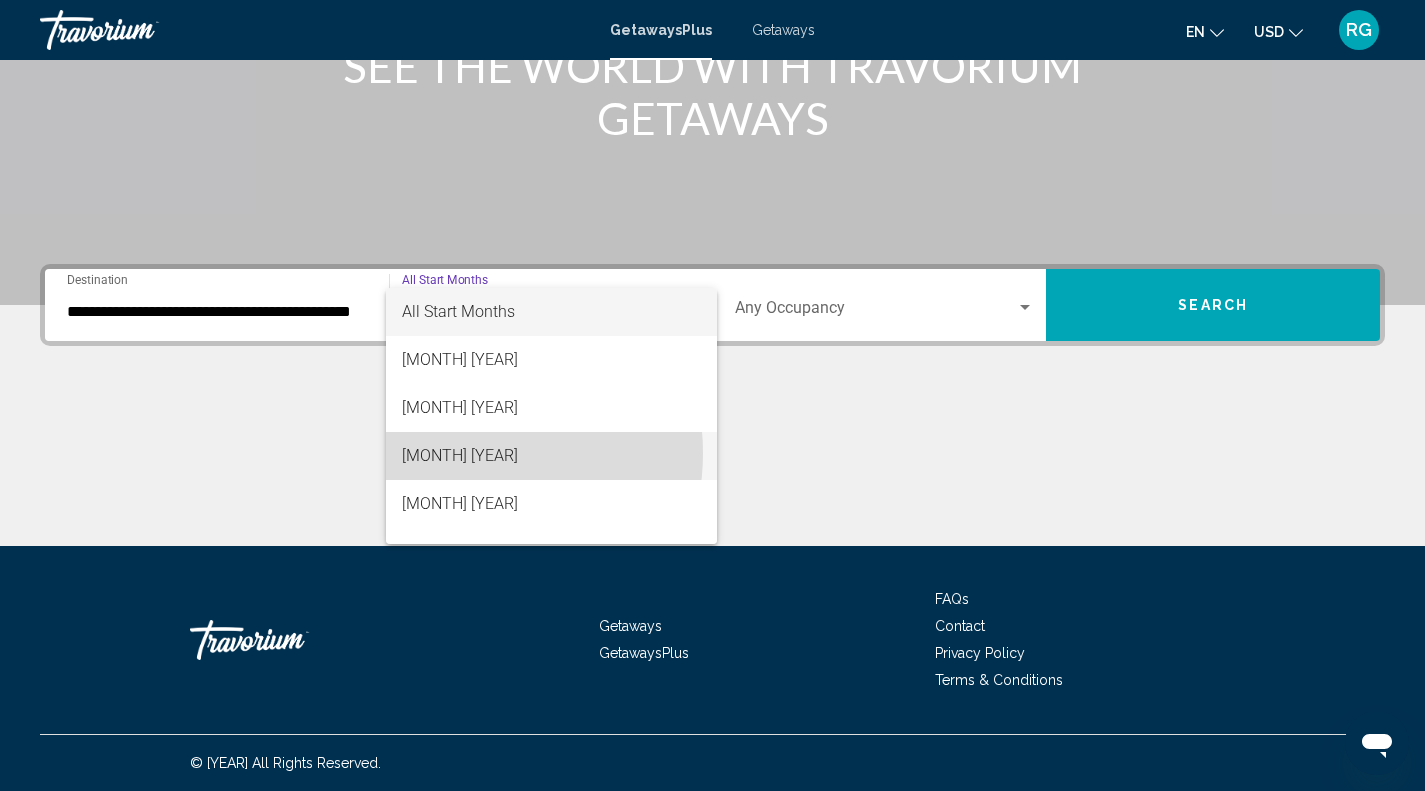 click on "[MONTH] [YEAR]" at bounding box center [551, 456] 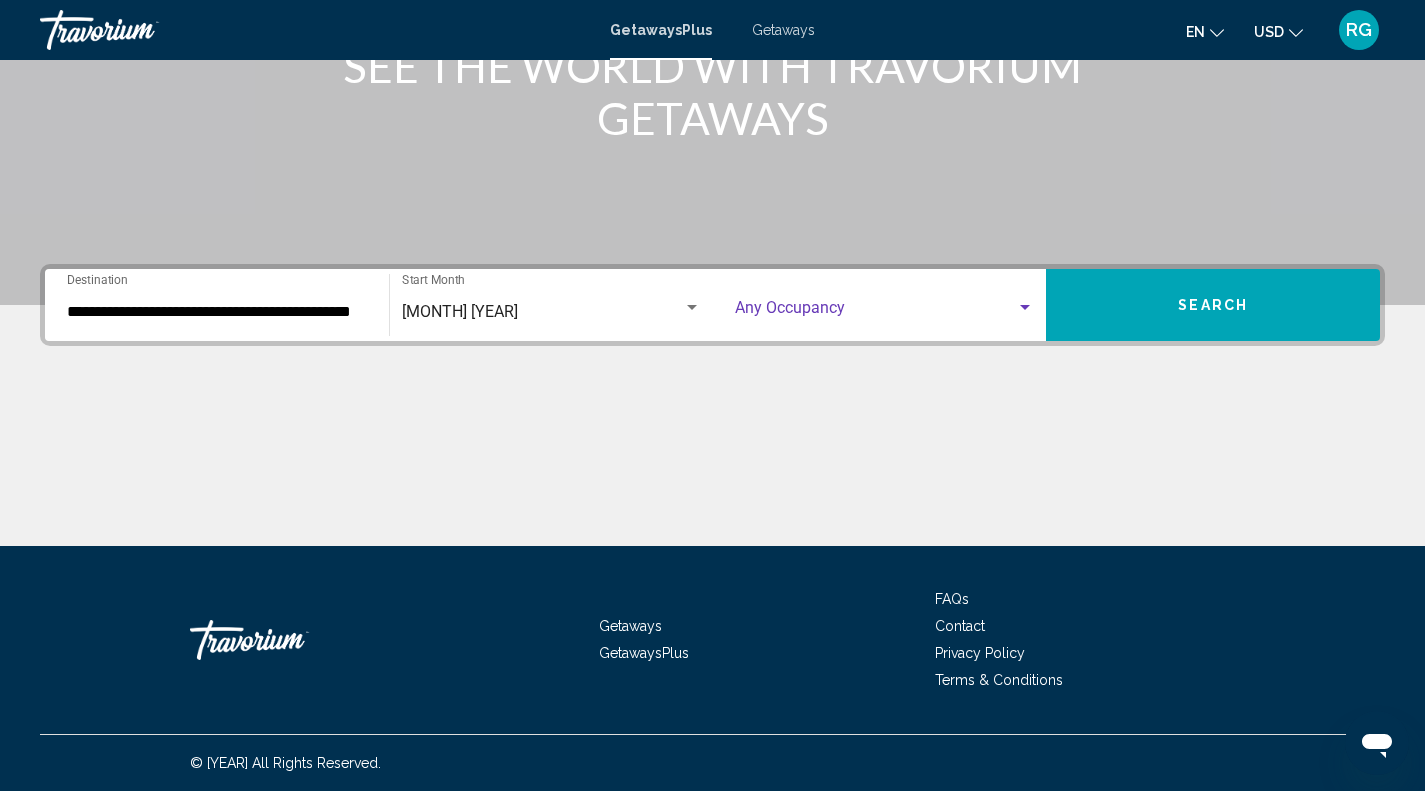 click at bounding box center [876, 312] 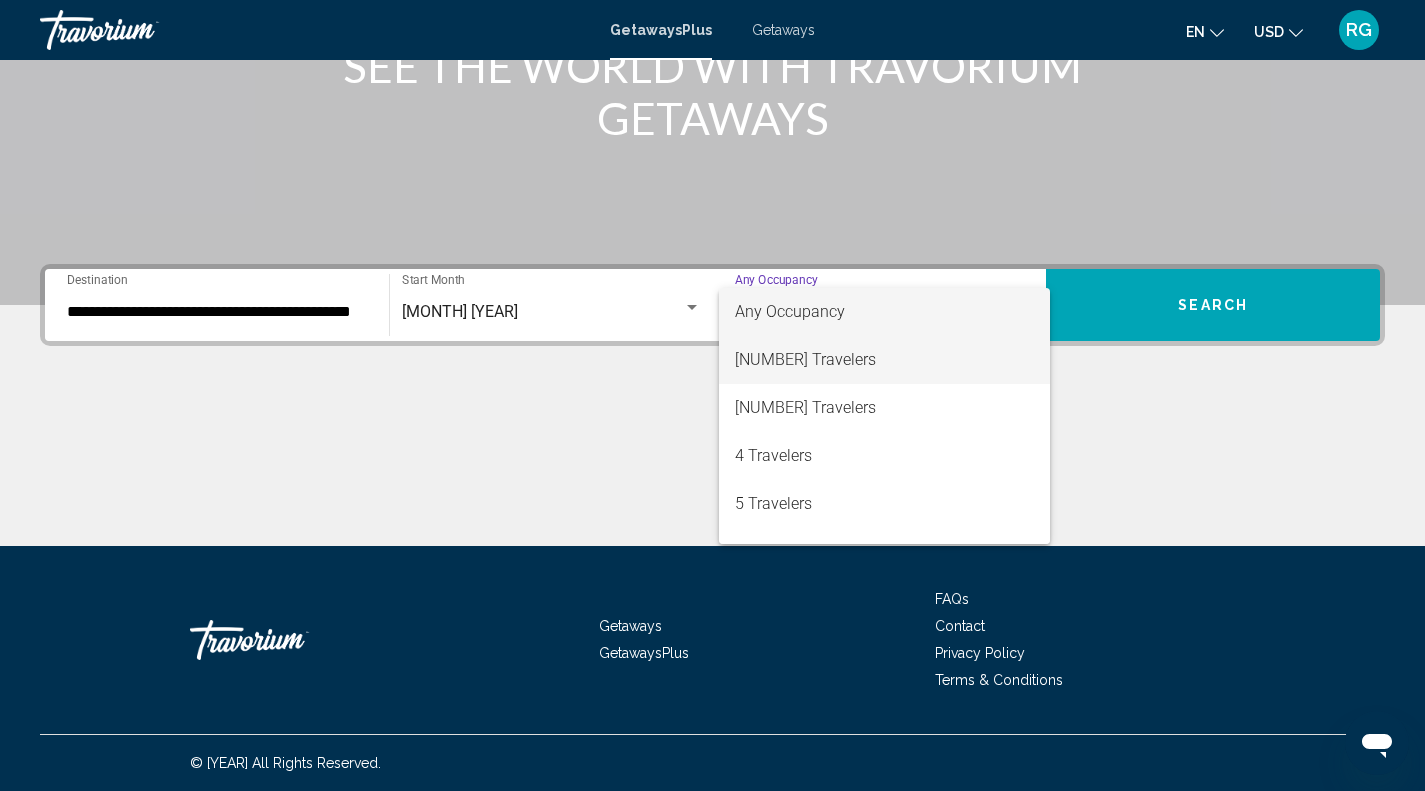 click on "[NUMBER] Travelers" at bounding box center [885, 360] 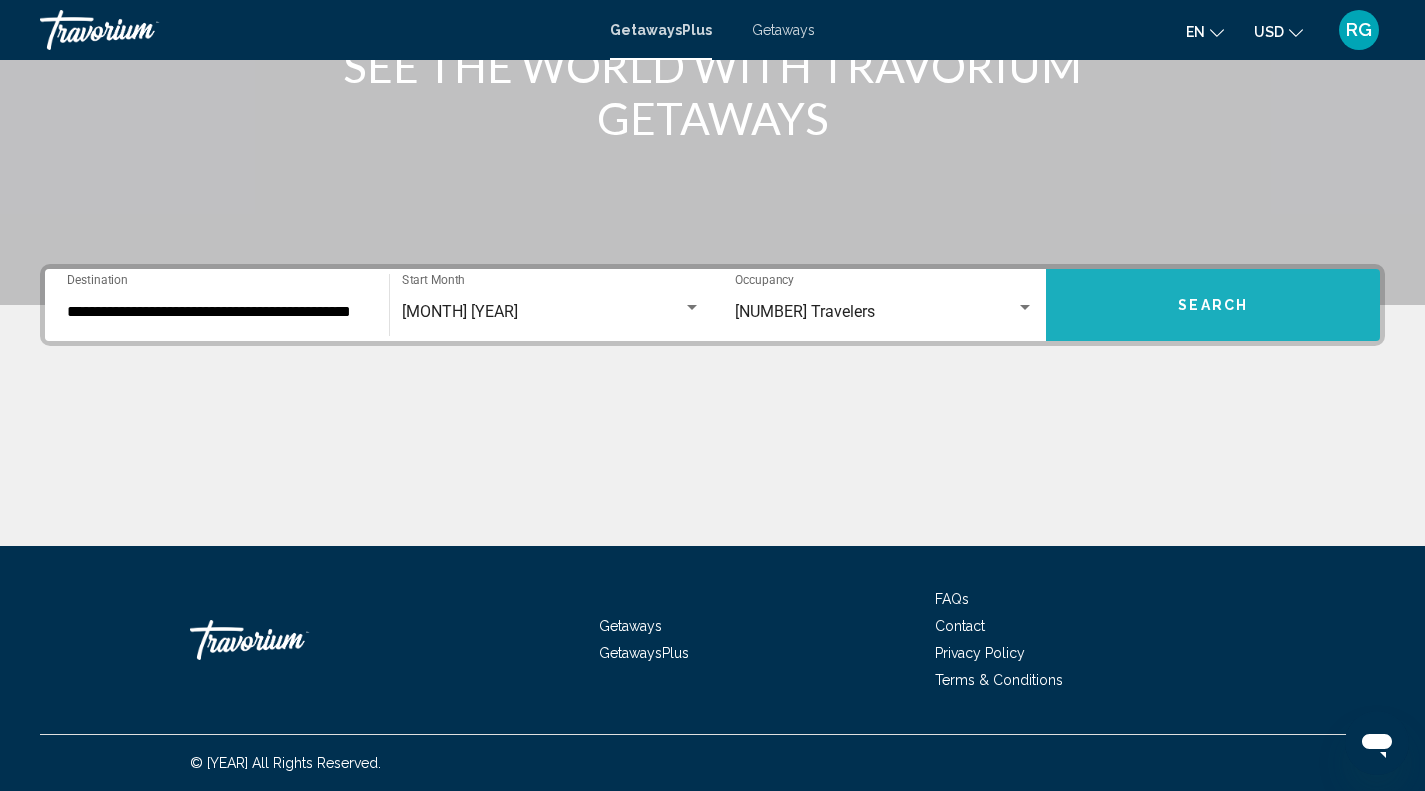 click on "Search" at bounding box center (1213, 305) 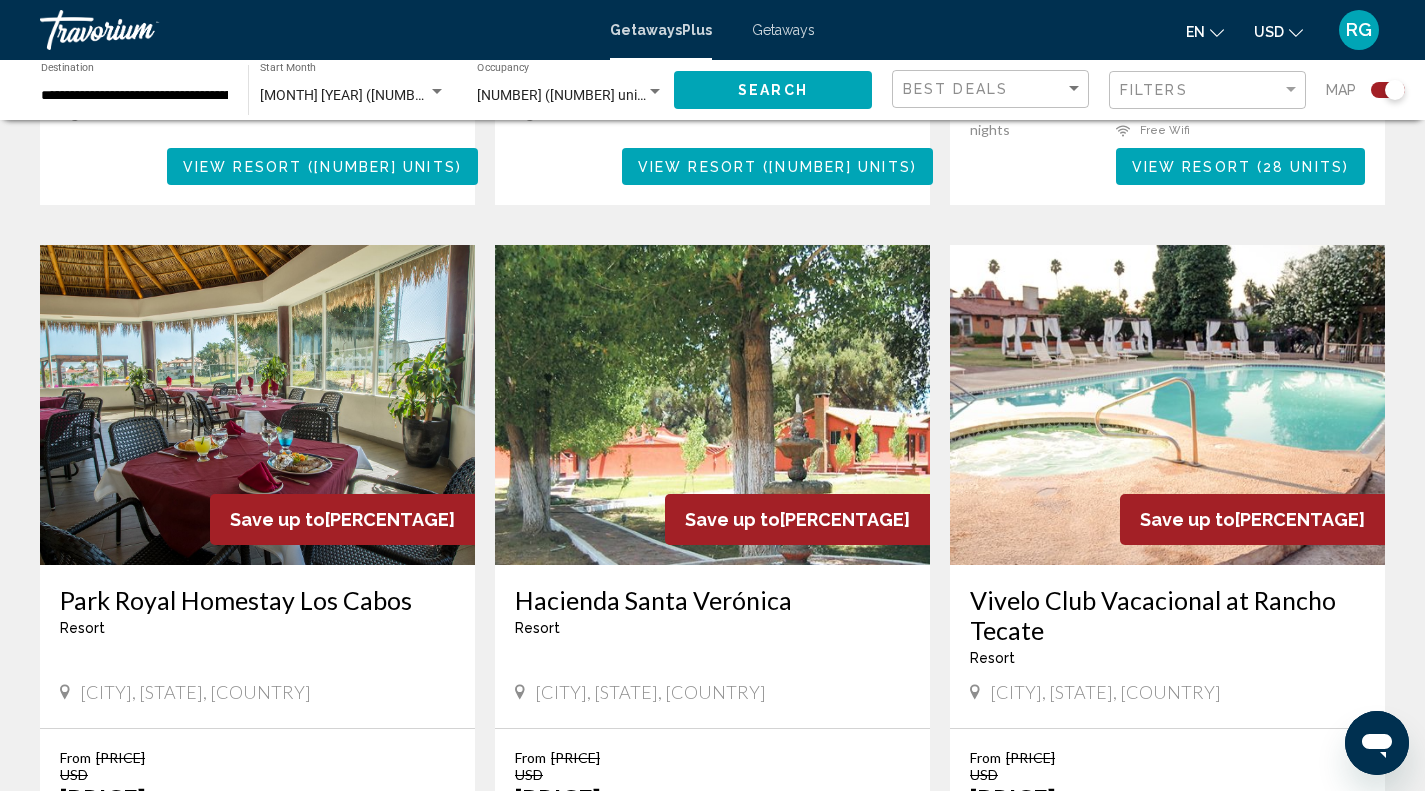 scroll, scrollTop: 2880, scrollLeft: 0, axis: vertical 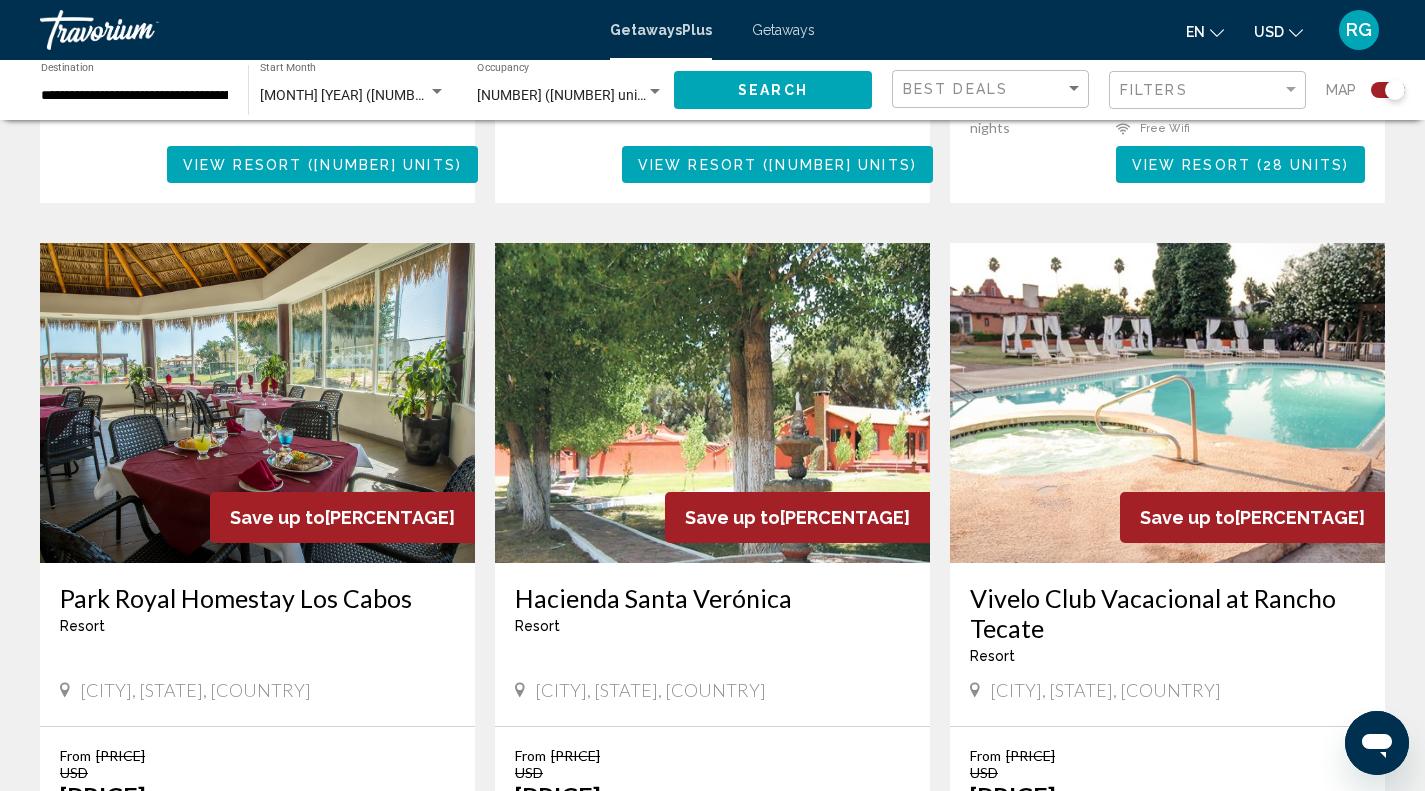 click on "[NUMBER]" at bounding box center [748, 1037] 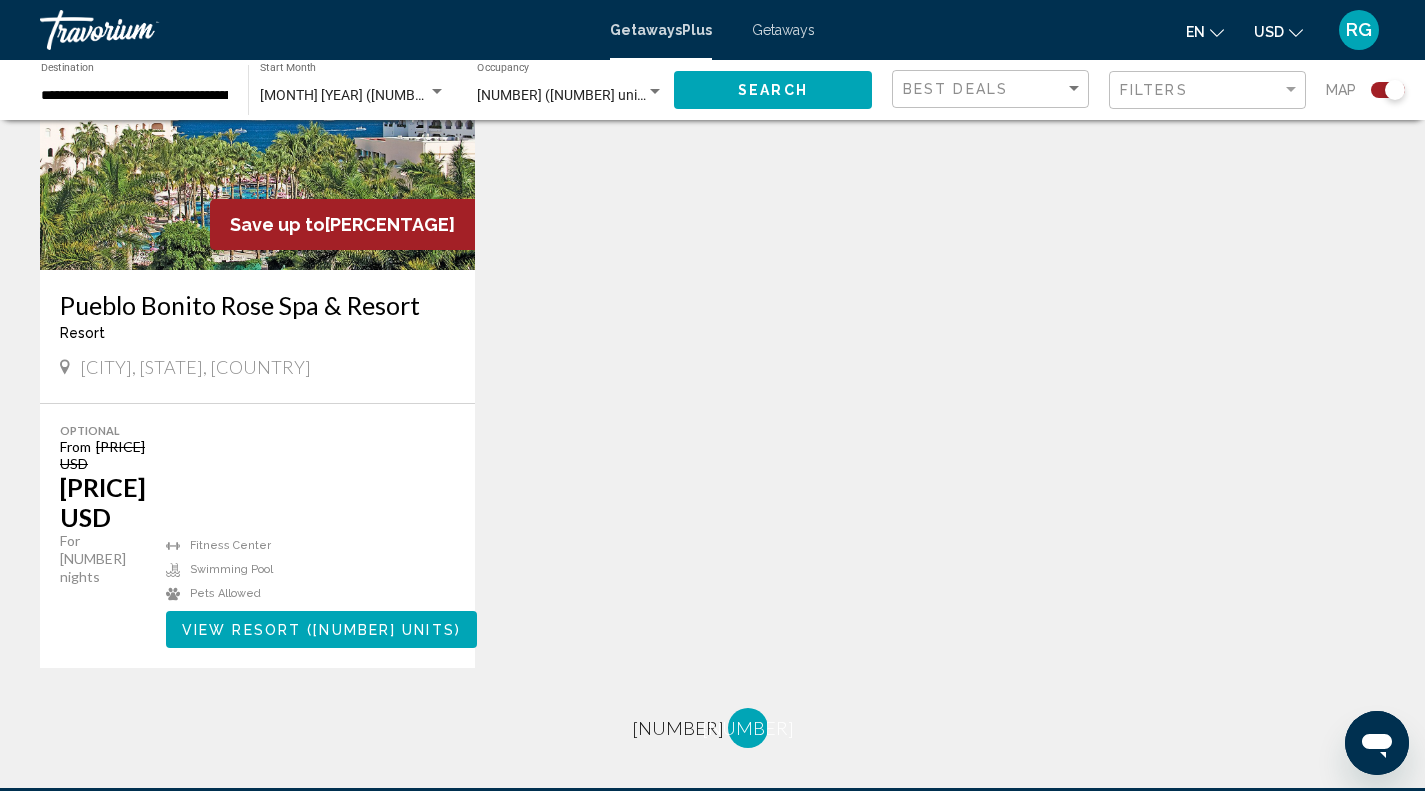 scroll, scrollTop: 920, scrollLeft: 0, axis: vertical 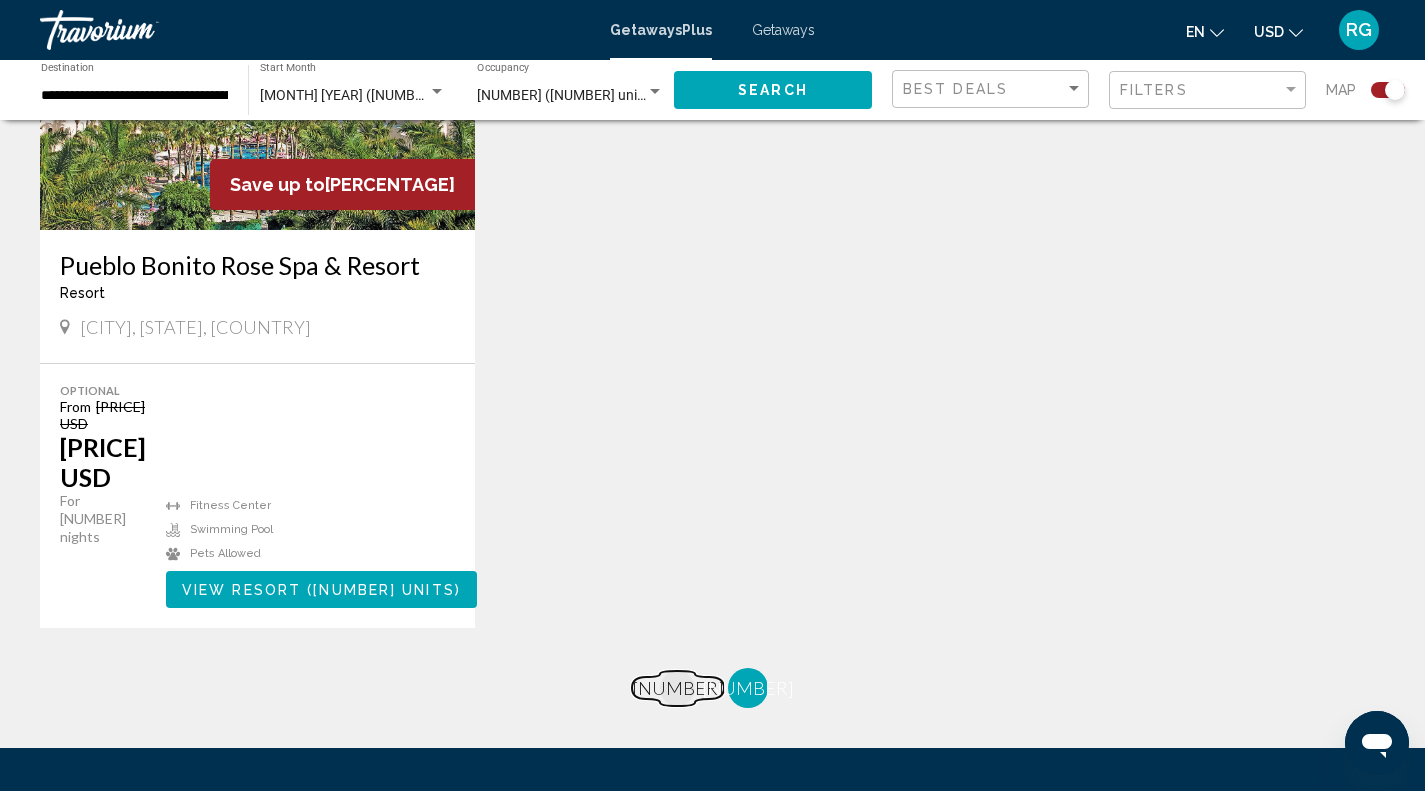 click on "[NUMBER]" at bounding box center (678, 688) 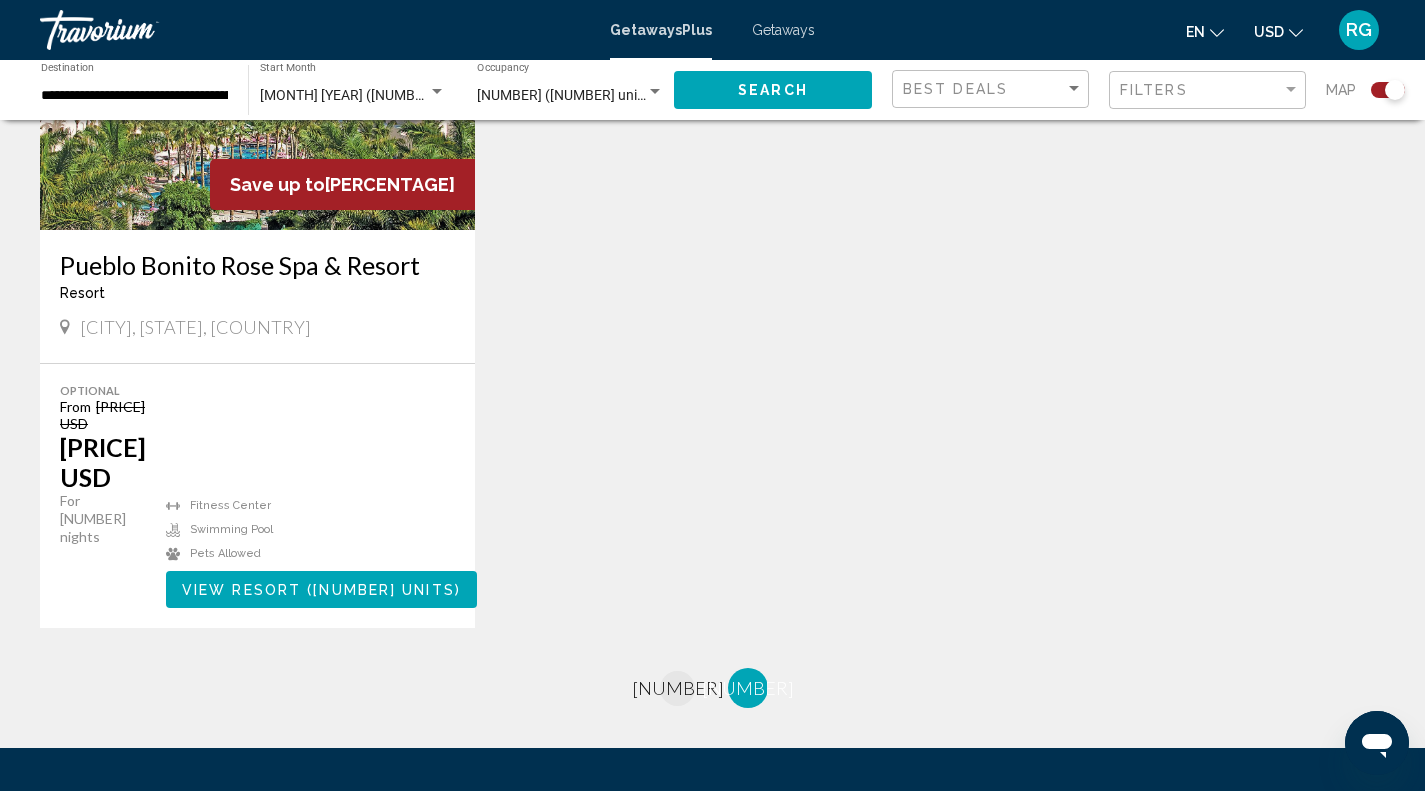 scroll, scrollTop: 0, scrollLeft: 0, axis: both 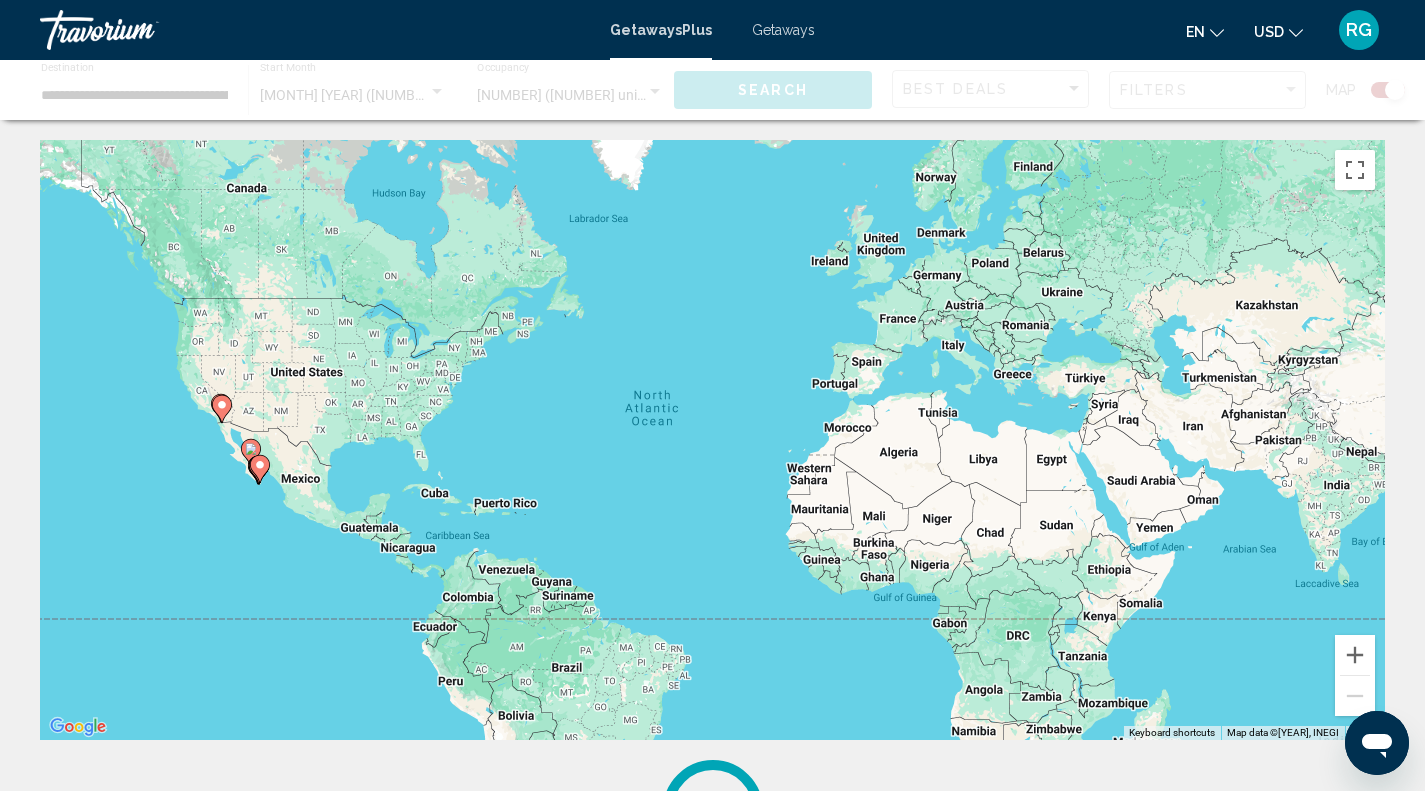 click on "To navigate, press the arrow keys. To activate drag with keyboard, press Alt + Enter. Once in keyboard drag state, use the arrow keys to move the marker. To complete the drag, press the Enter key. To cancel, press Escape." at bounding box center [712, 440] 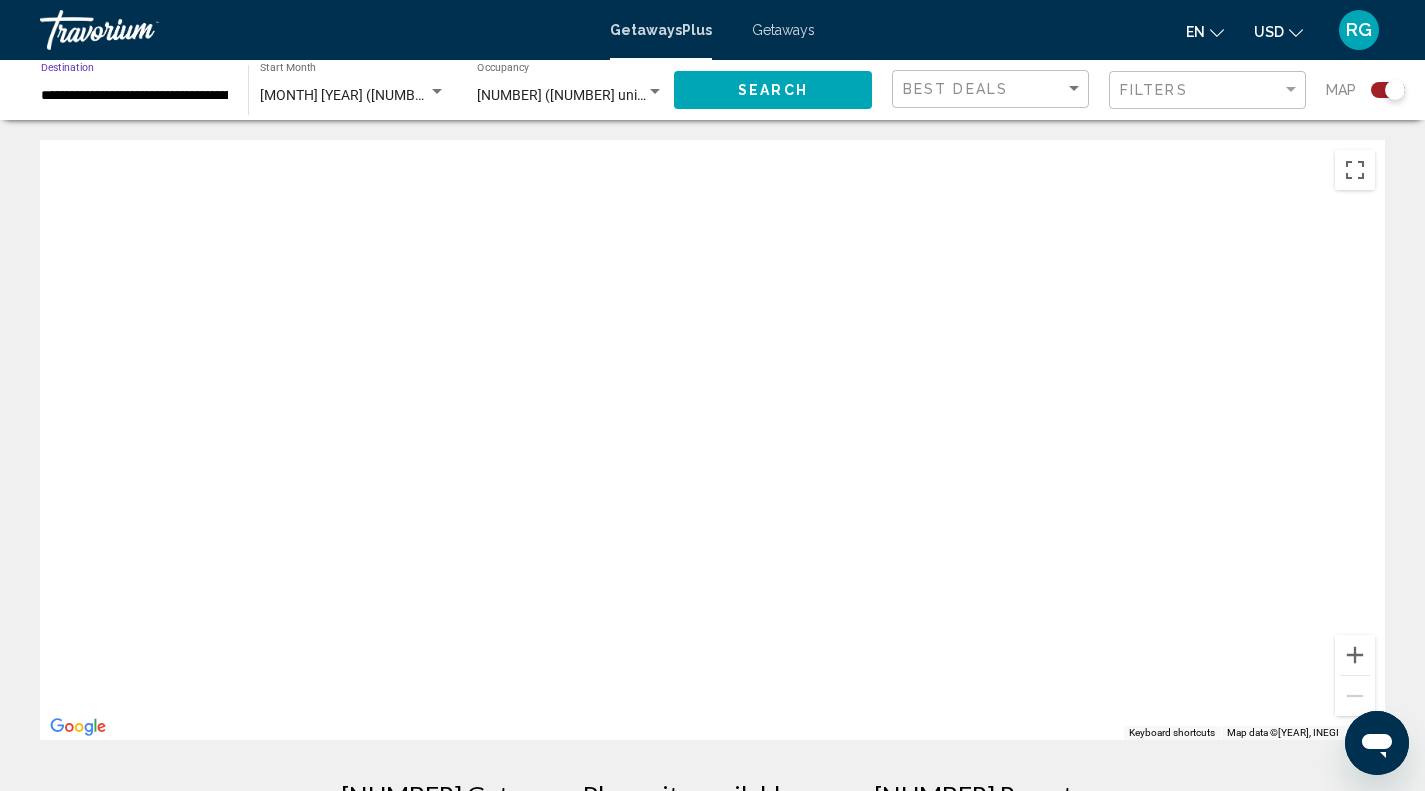 click on "**********" at bounding box center [134, 96] 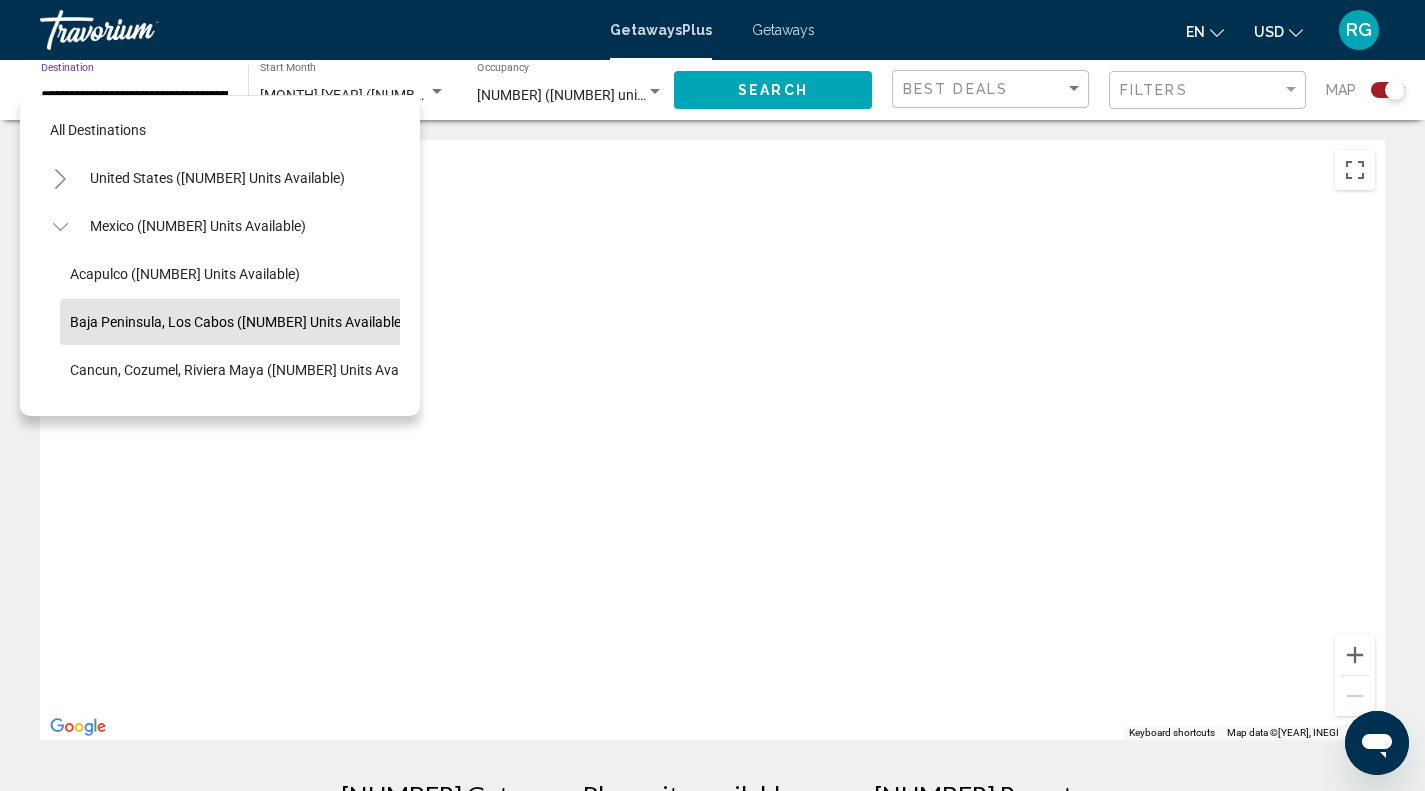 scroll, scrollTop: 78, scrollLeft: 0, axis: vertical 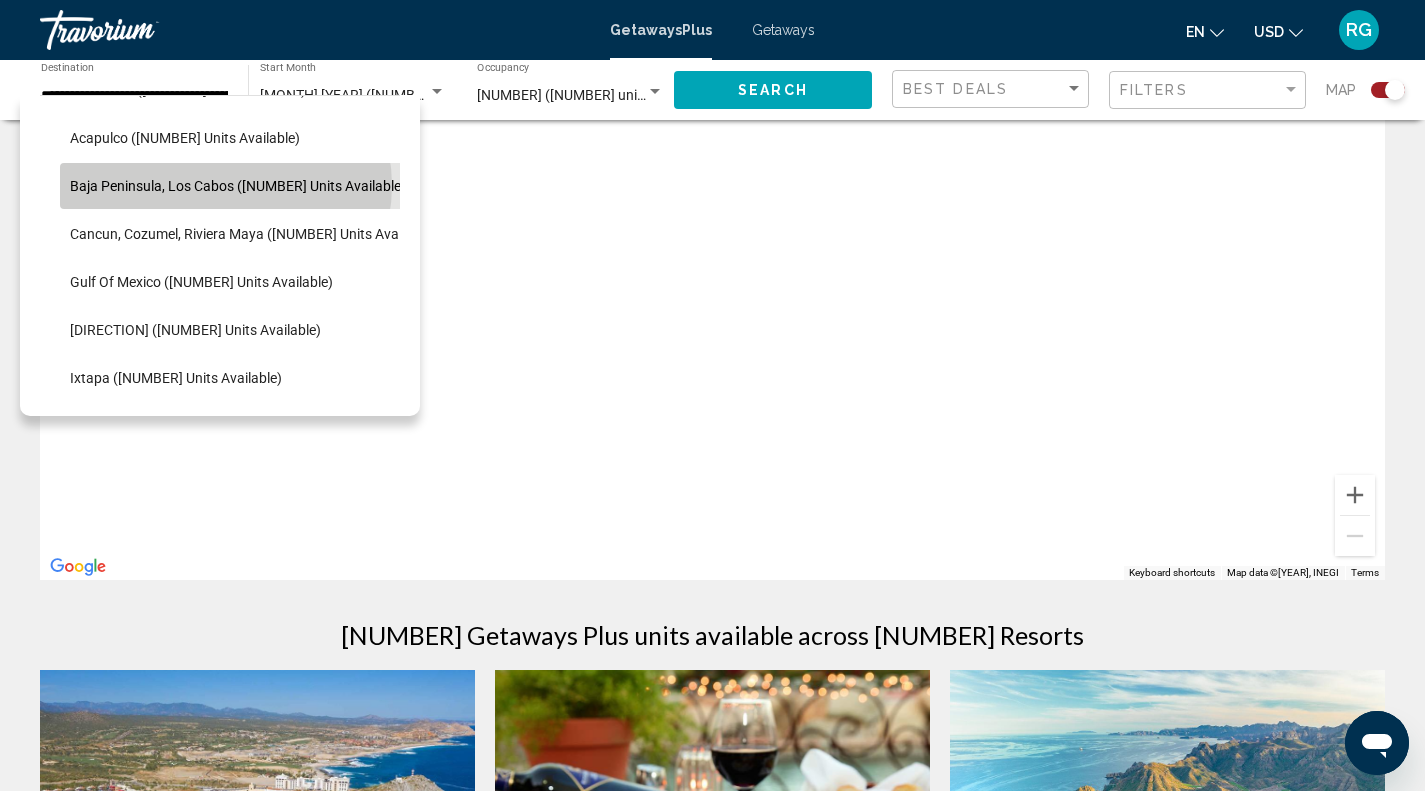 click on "Baja Peninsula, Los Cabos ([NUMBER] units available)" at bounding box center (238, 186) 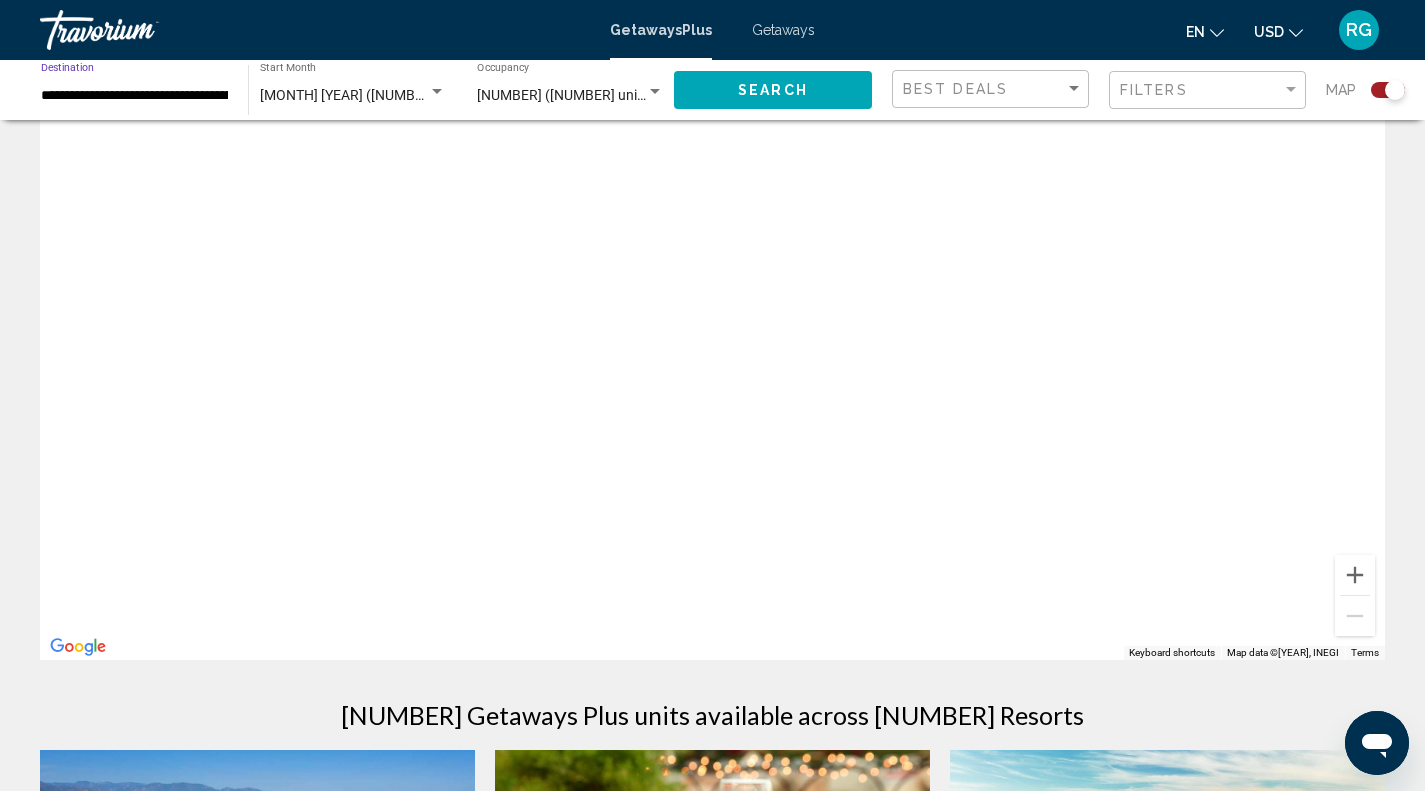 scroll, scrollTop: 0, scrollLeft: 0, axis: both 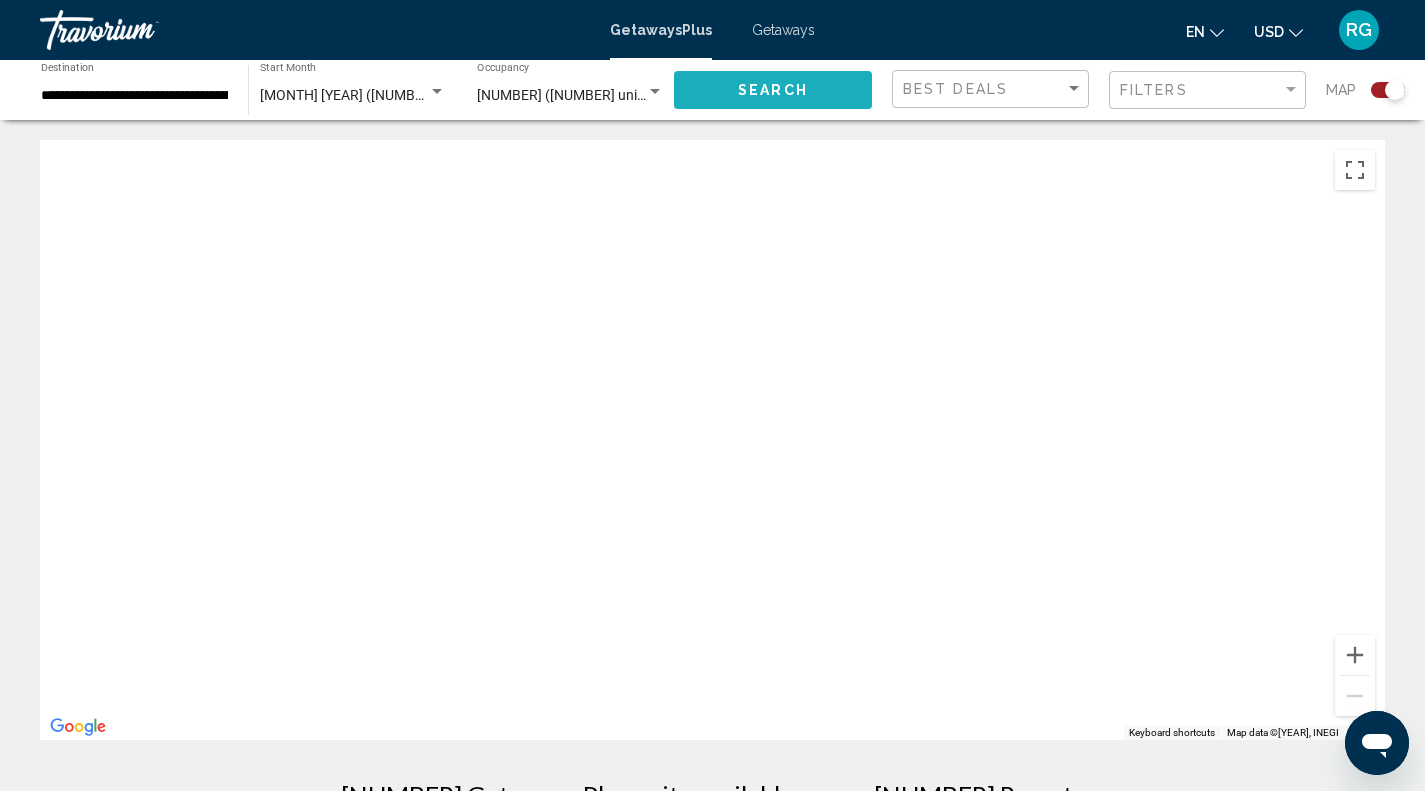 click on "Search" at bounding box center [773, 91] 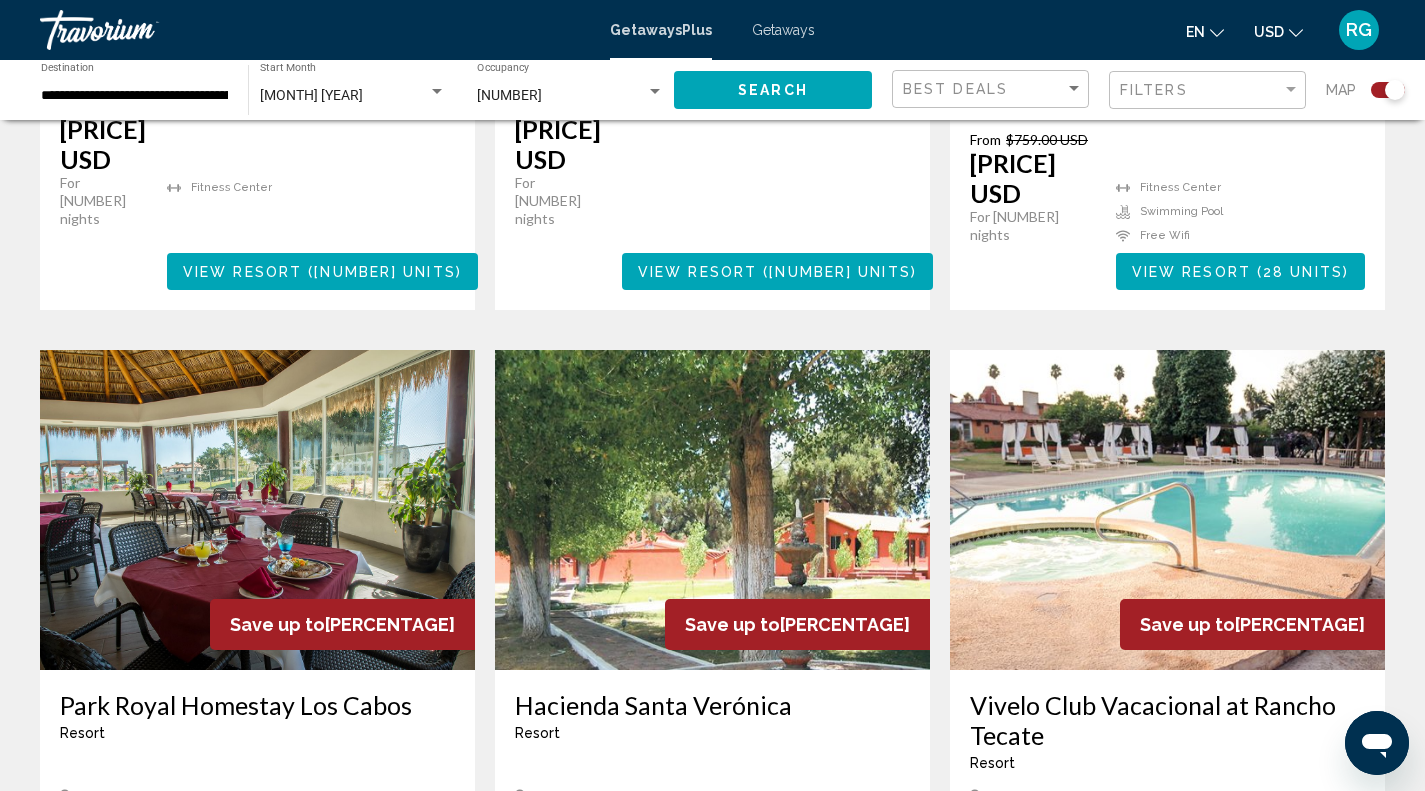 scroll, scrollTop: 2852, scrollLeft: 0, axis: vertical 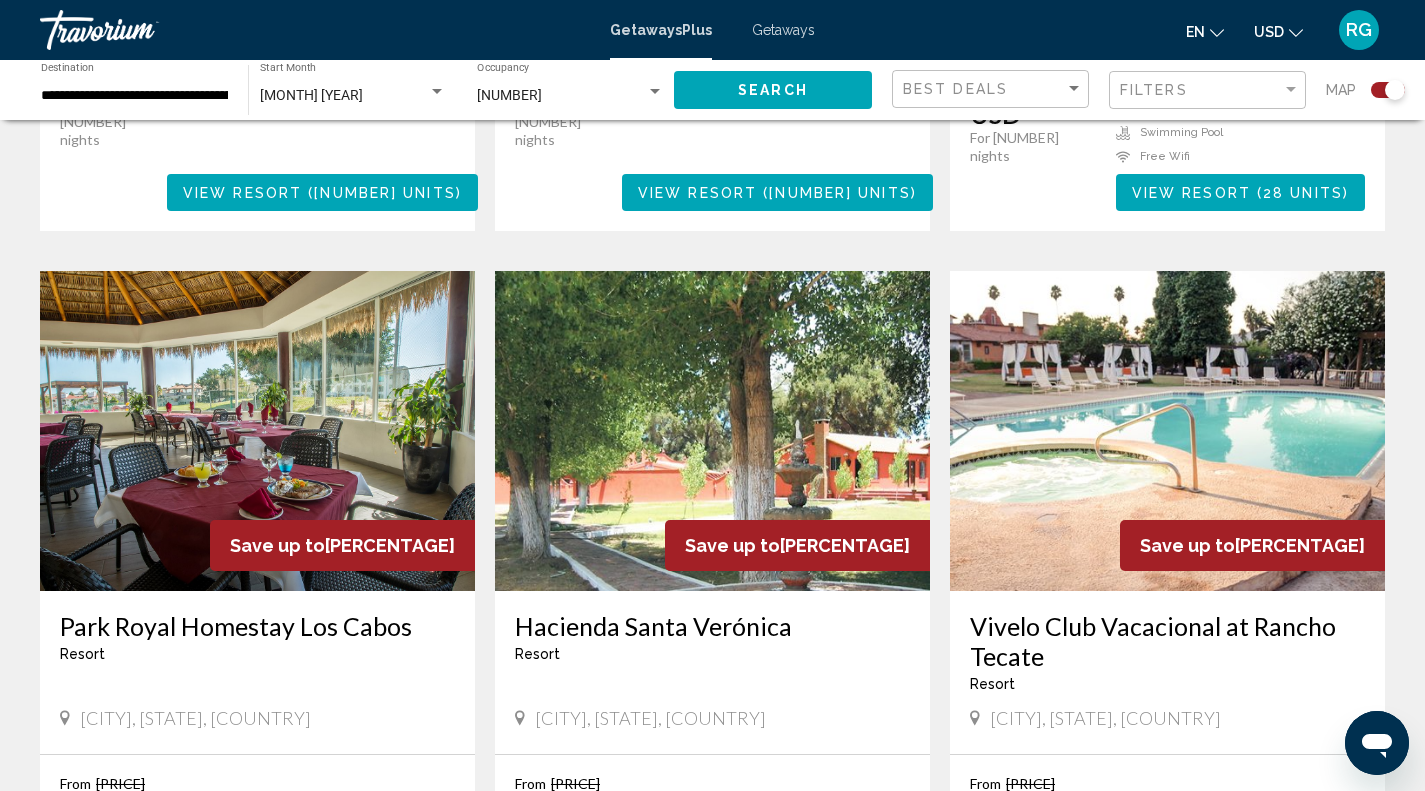 click on "[NUMBER]" at bounding box center [748, 1065] 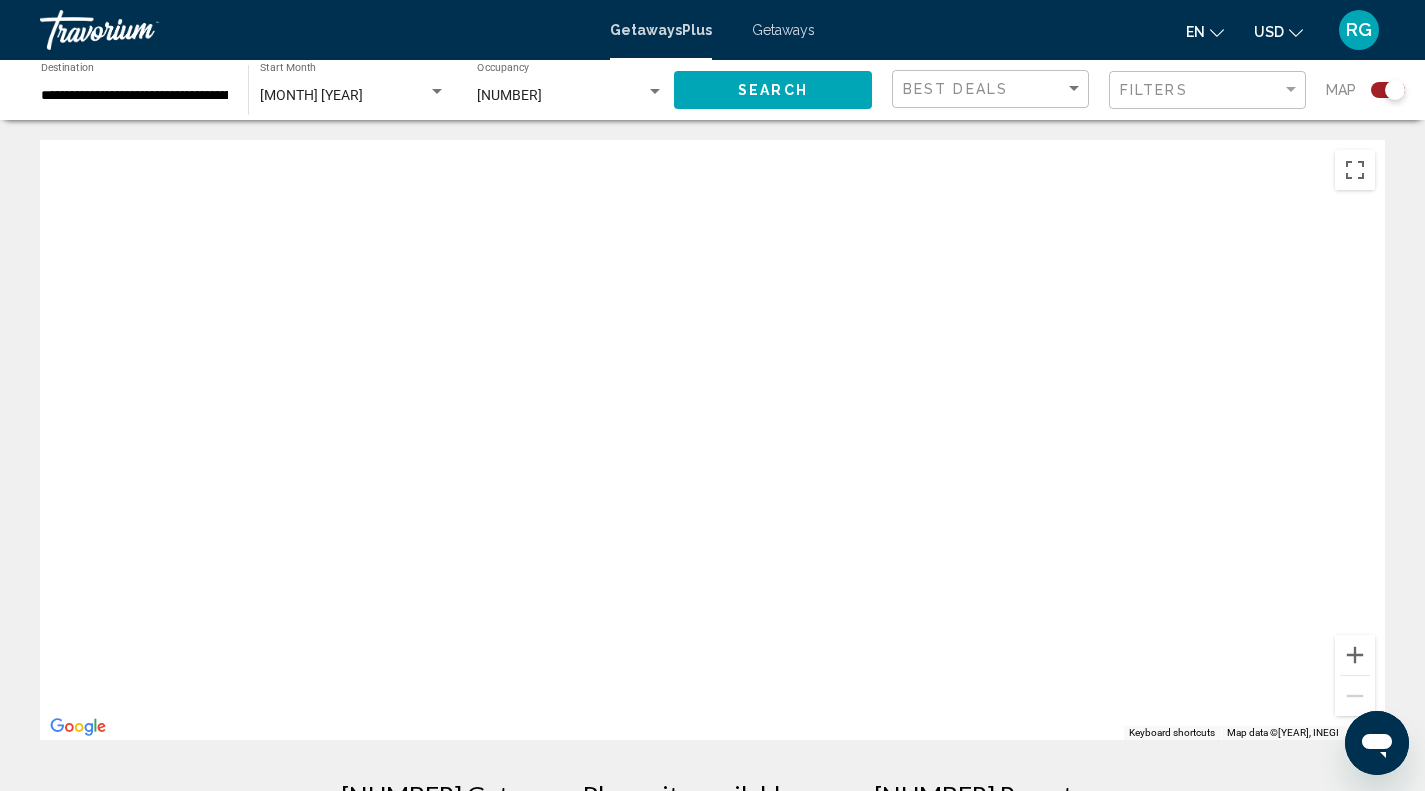 click on "To navigate, press the arrow keys." at bounding box center (712, 440) 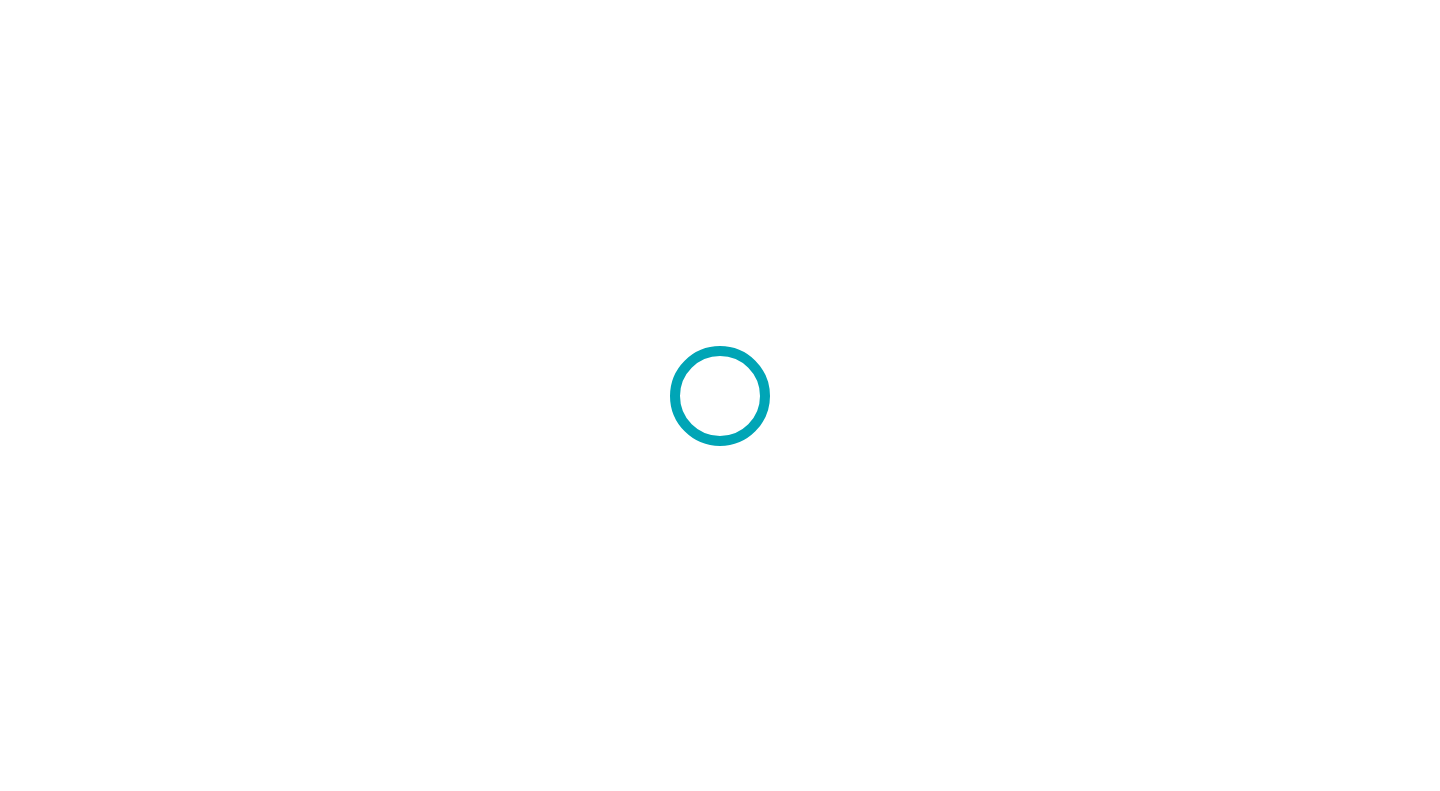 scroll, scrollTop: 0, scrollLeft: 0, axis: both 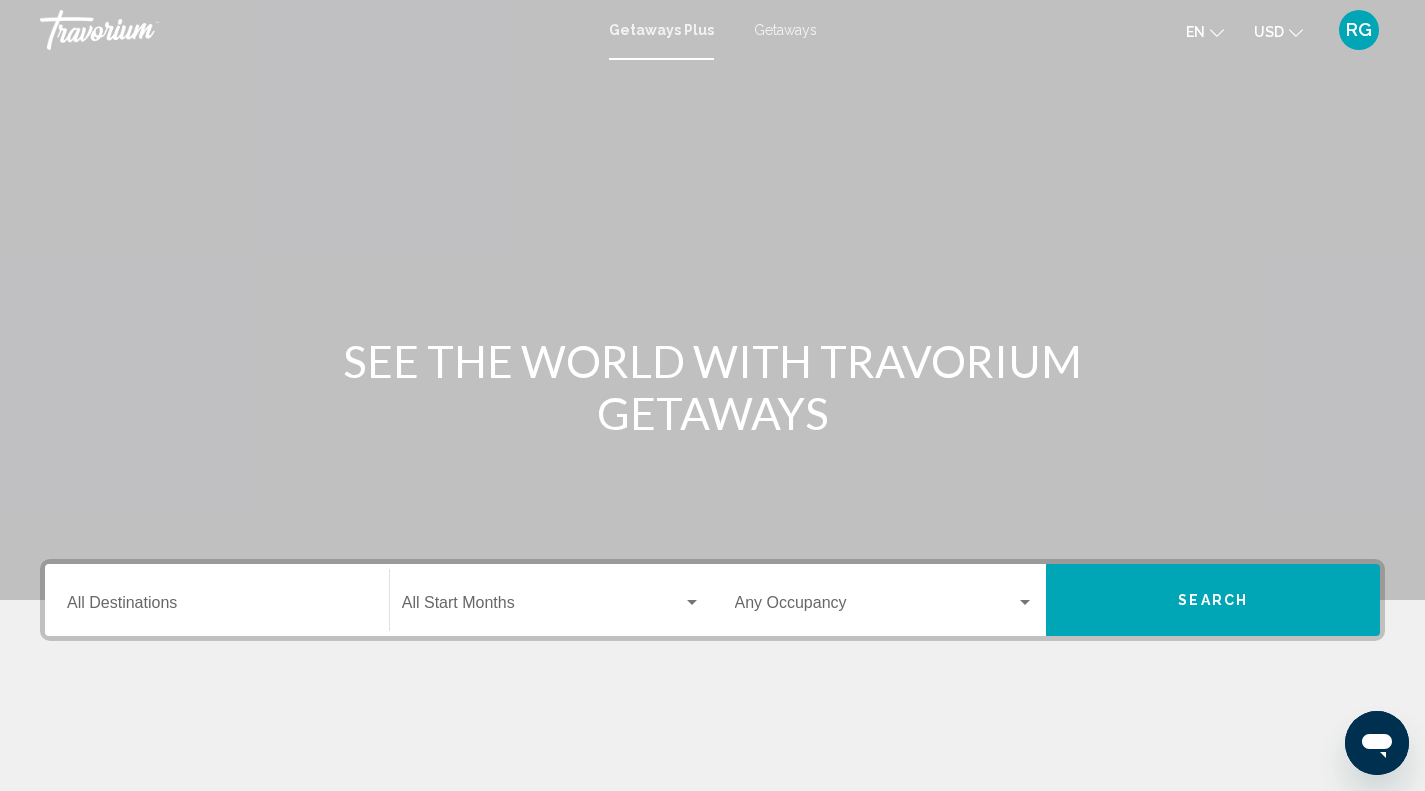 click on "Getaways" at bounding box center (785, 30) 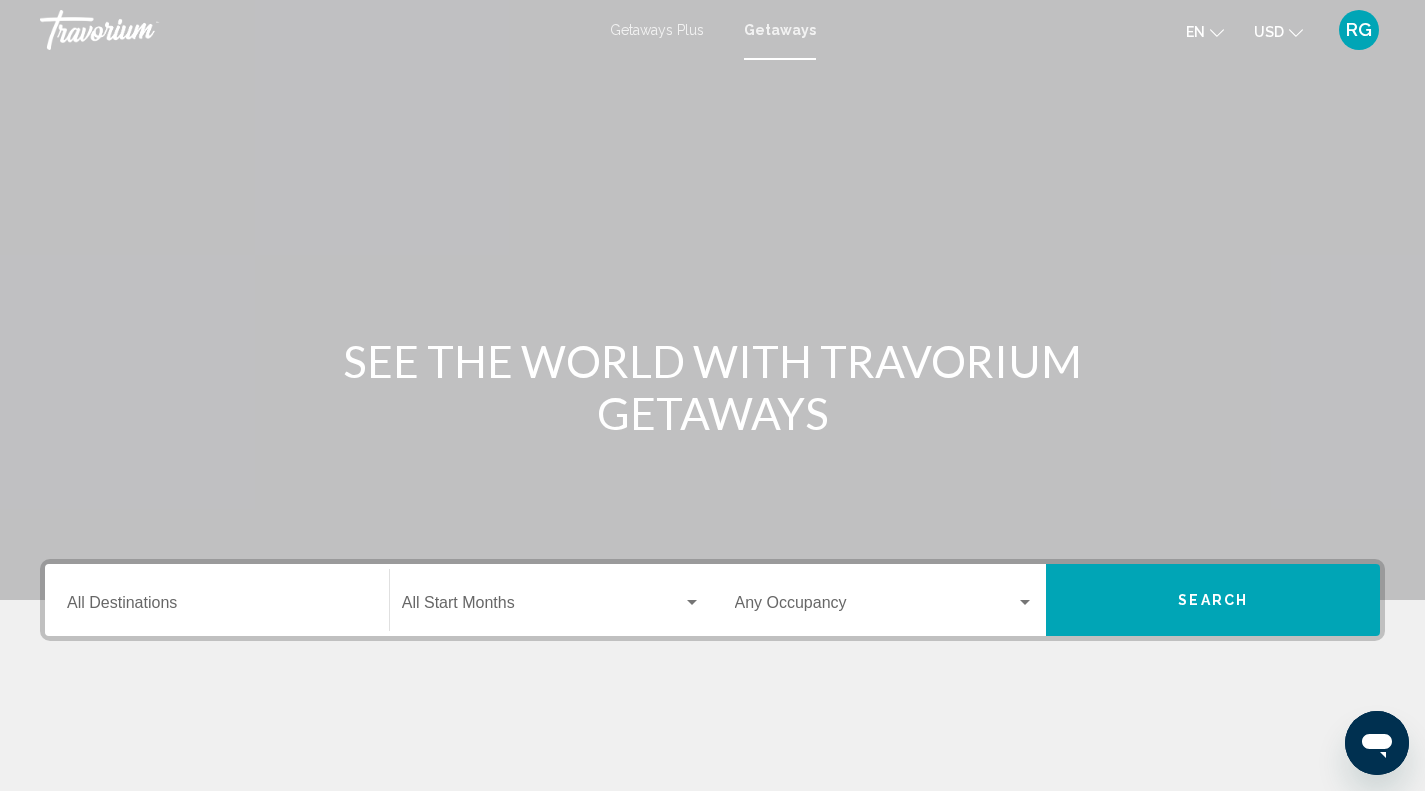 click on "Destination All Destinations" at bounding box center (217, 600) 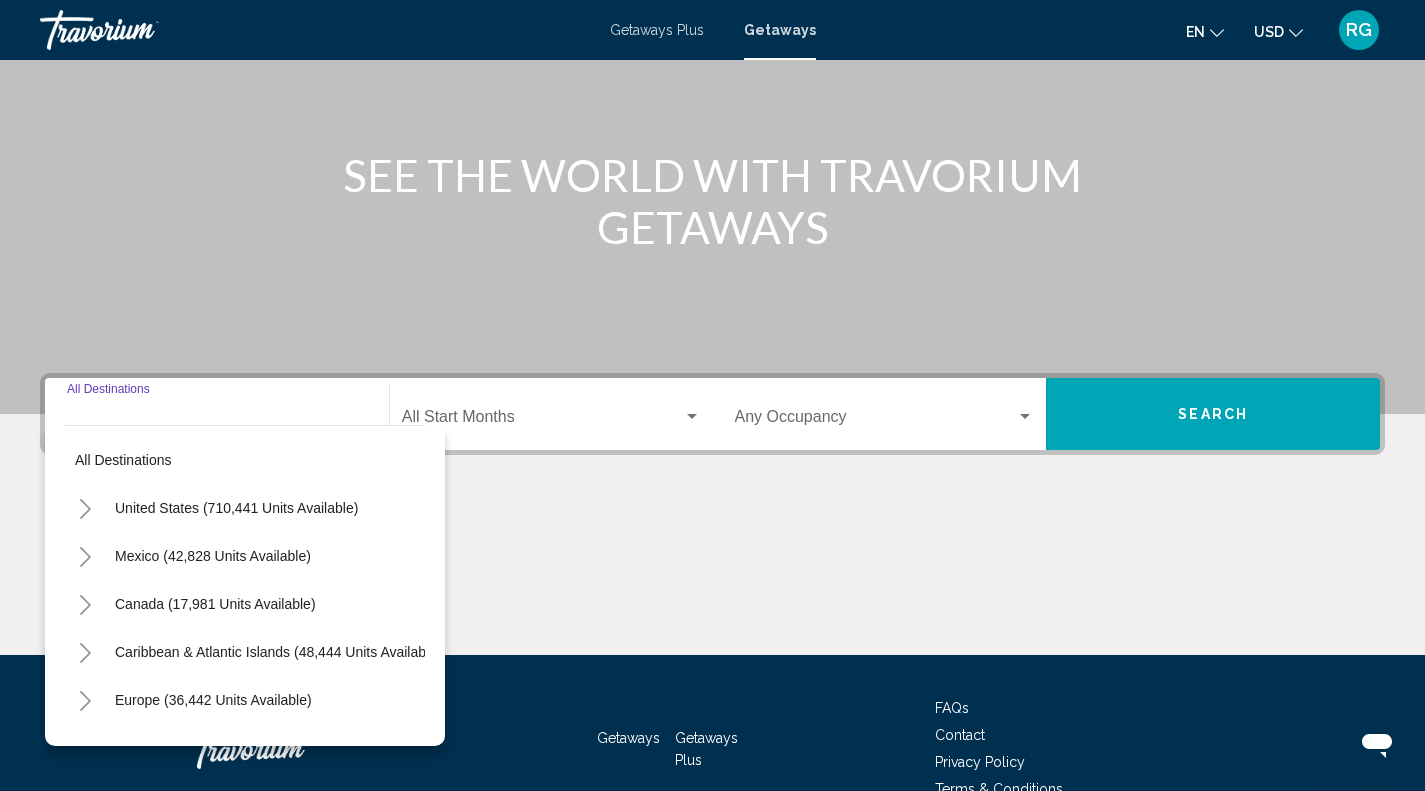 scroll, scrollTop: 295, scrollLeft: 0, axis: vertical 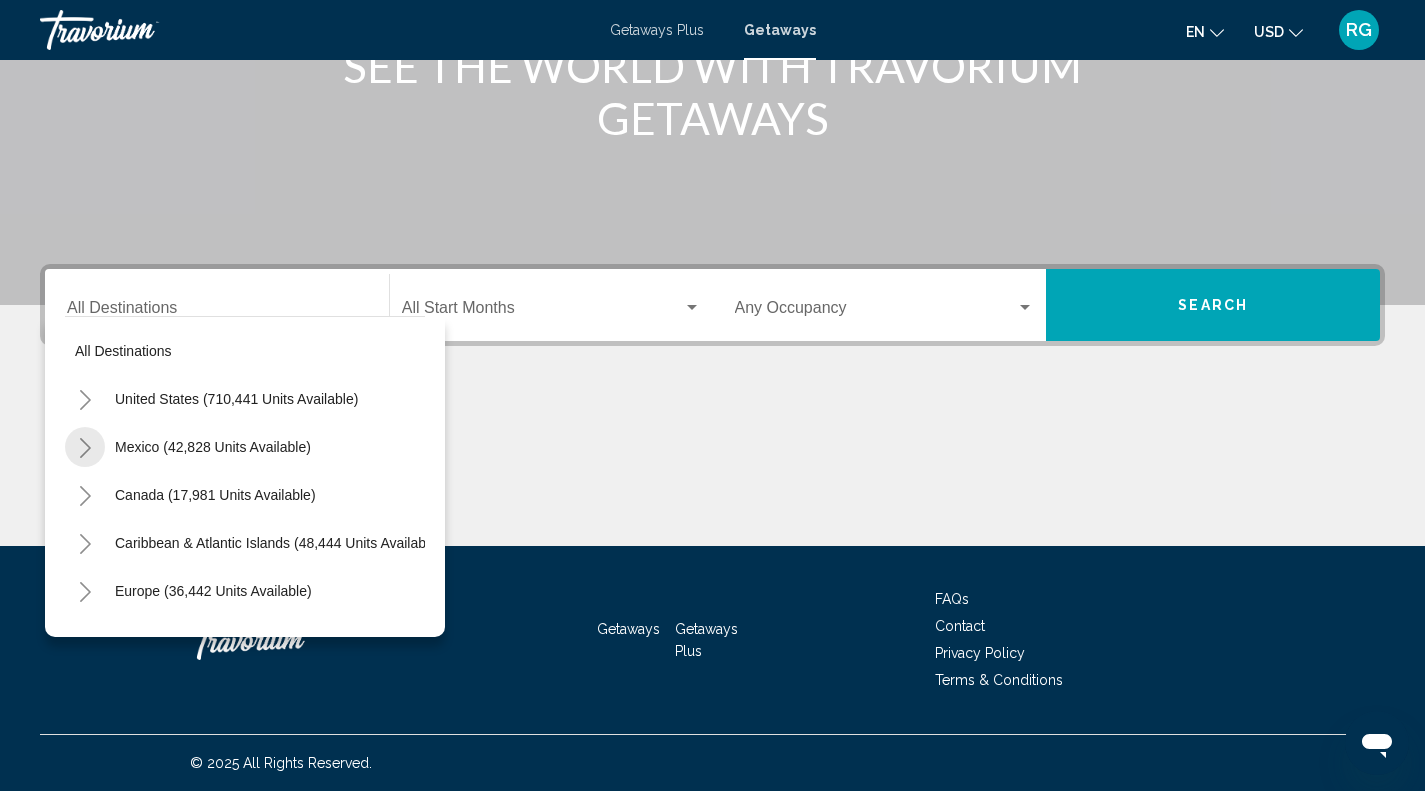 click at bounding box center [85, 448] 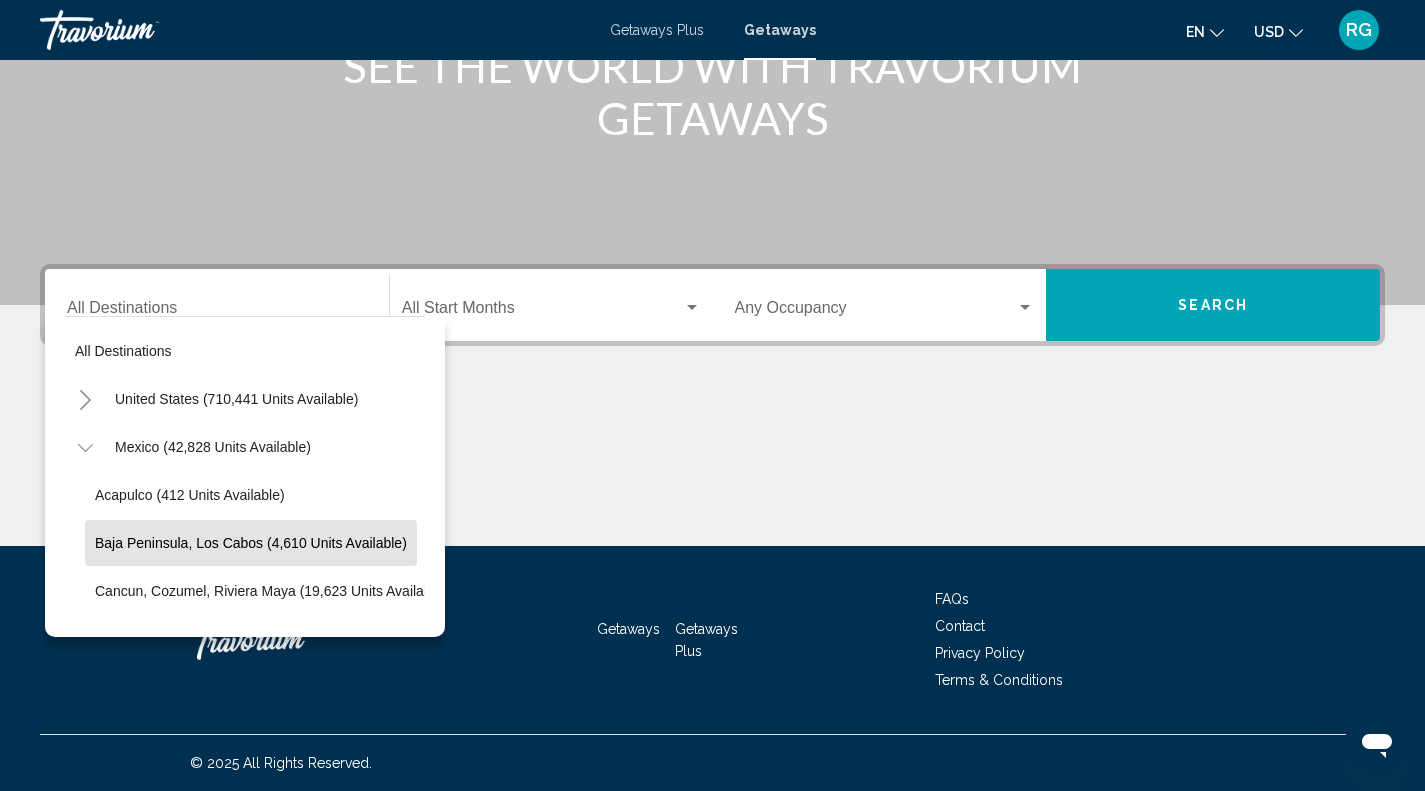 type 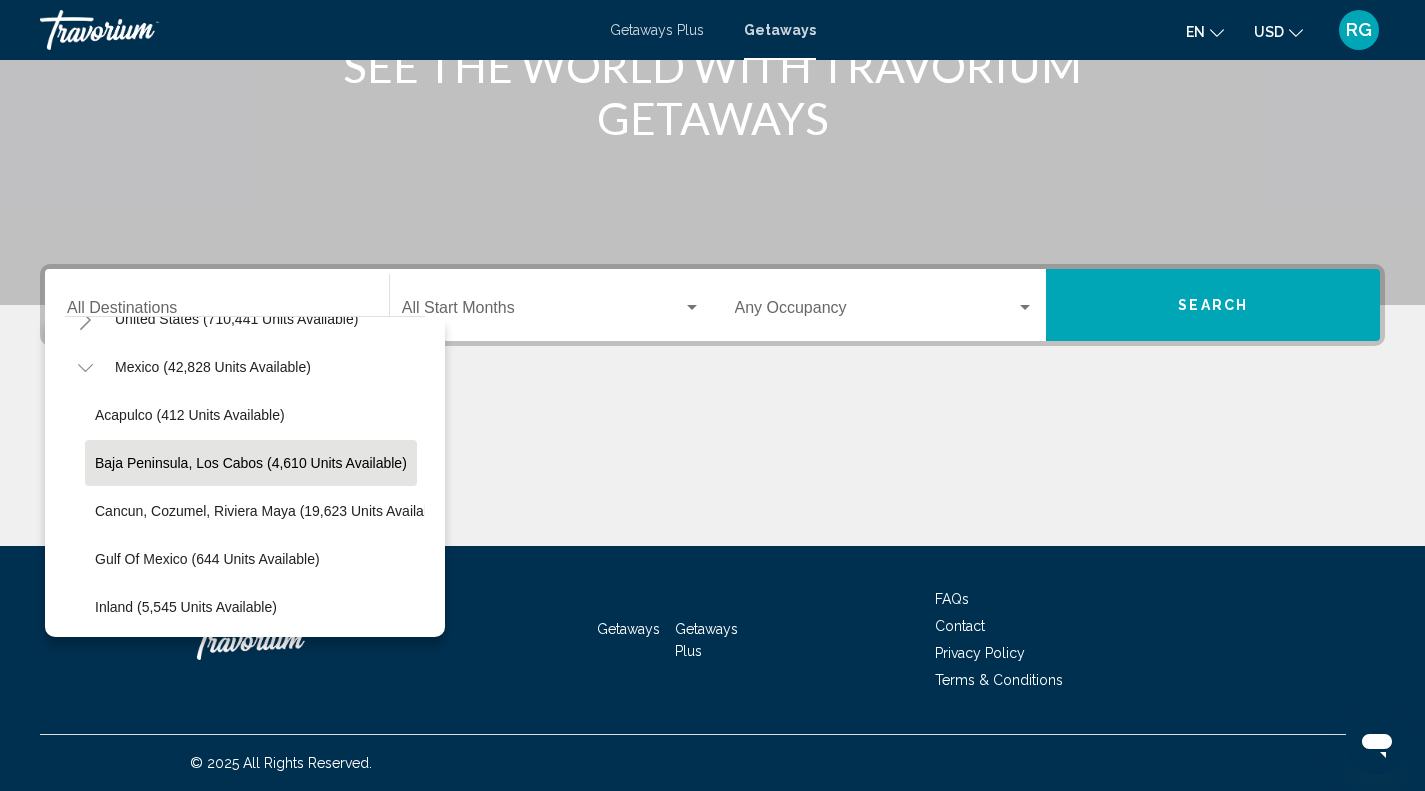 scroll, scrollTop: 40, scrollLeft: 0, axis: vertical 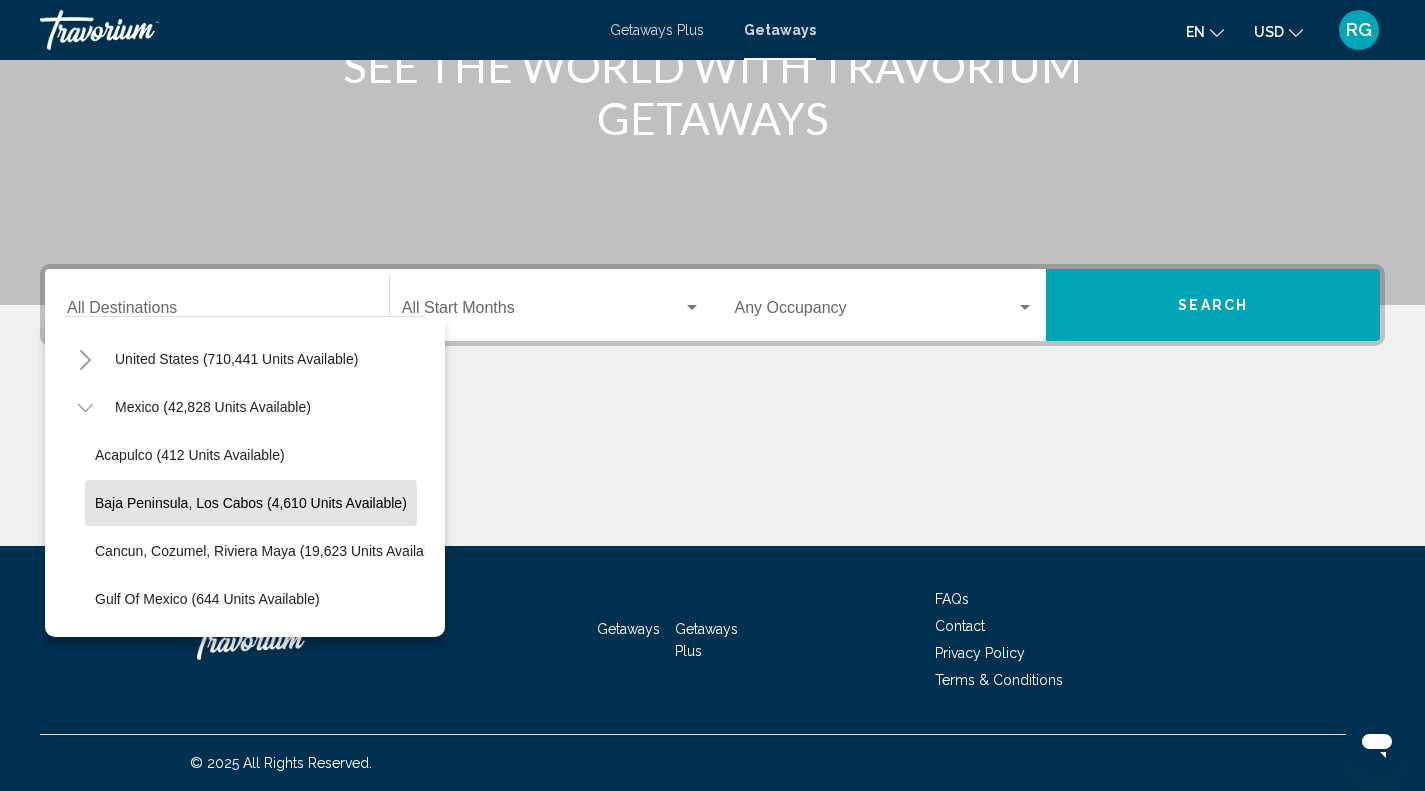 click on "[REGION], [CITY] ([NUMBER] units available)" at bounding box center [190, 455] 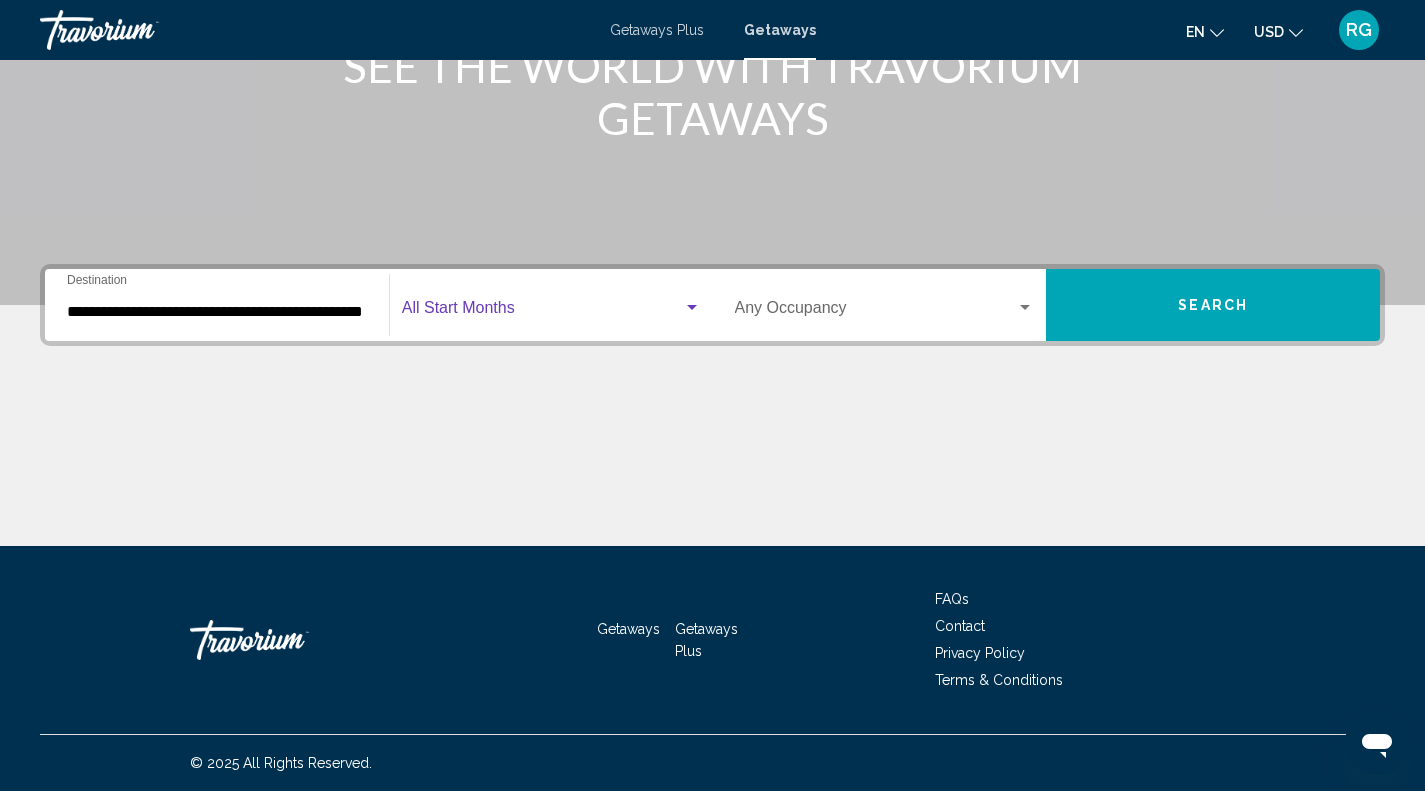 click at bounding box center (542, 312) 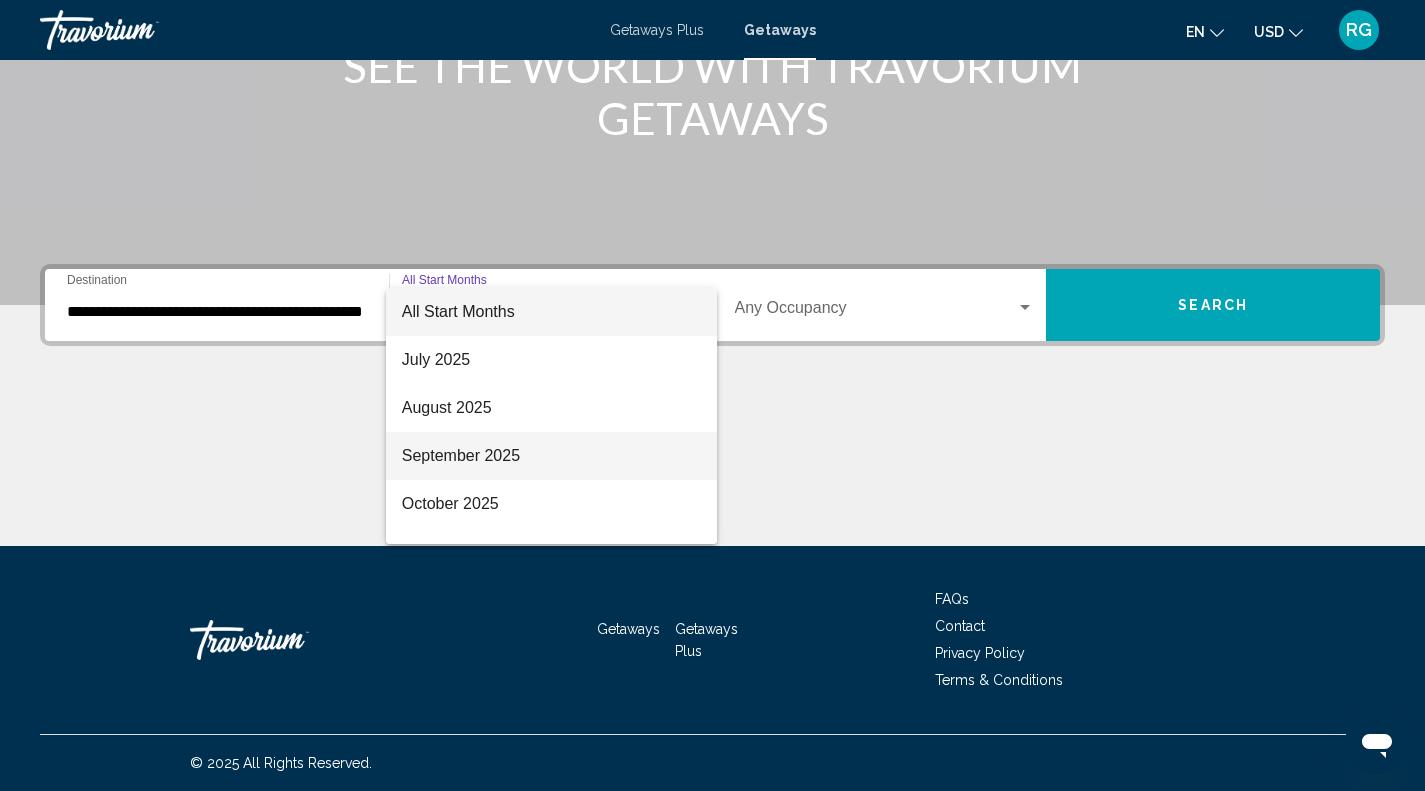 click on "[MONTH] [YEAR]" at bounding box center (551, 456) 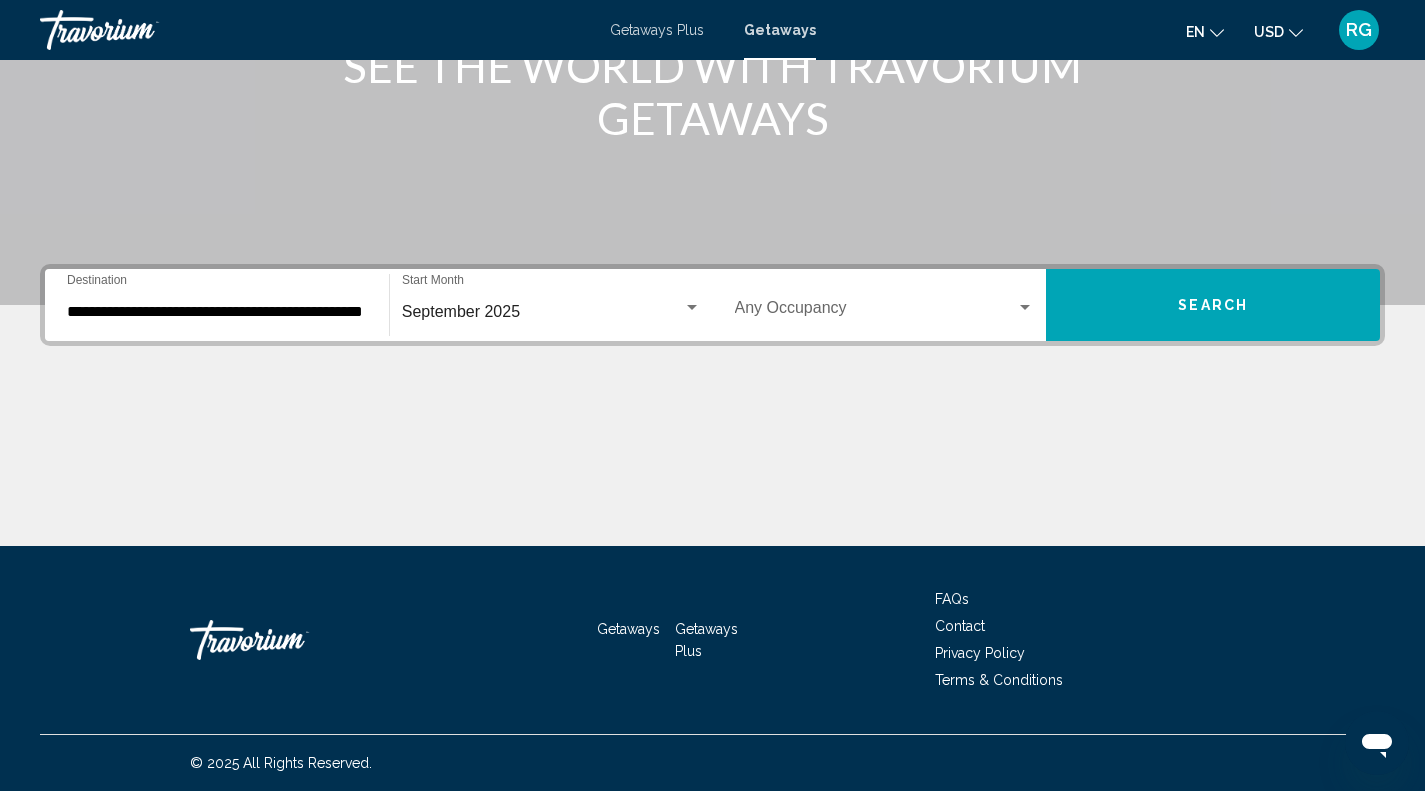 click on "Occupancy Any Occupancy" at bounding box center [885, 305] 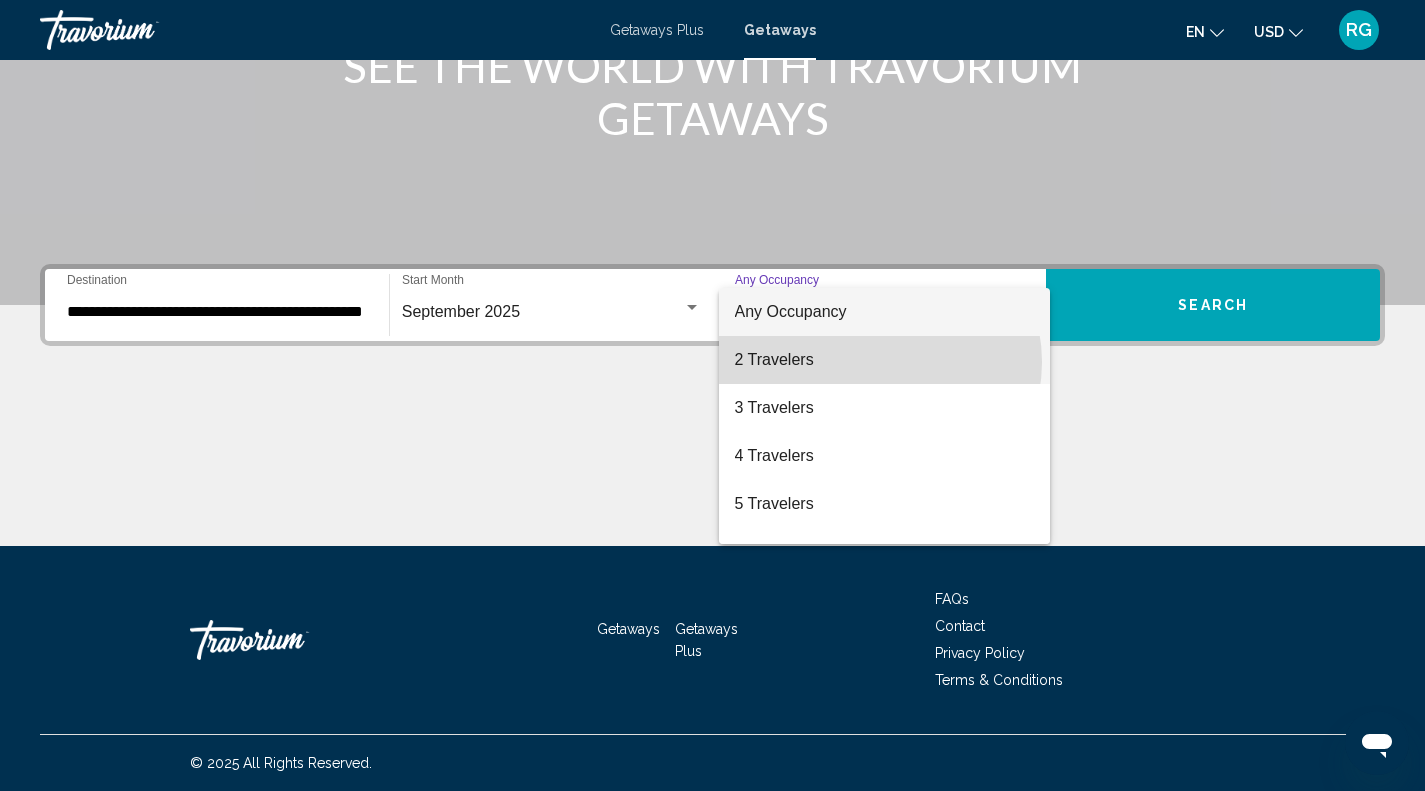 click on "[NUMBER] Travelers" at bounding box center (885, 360) 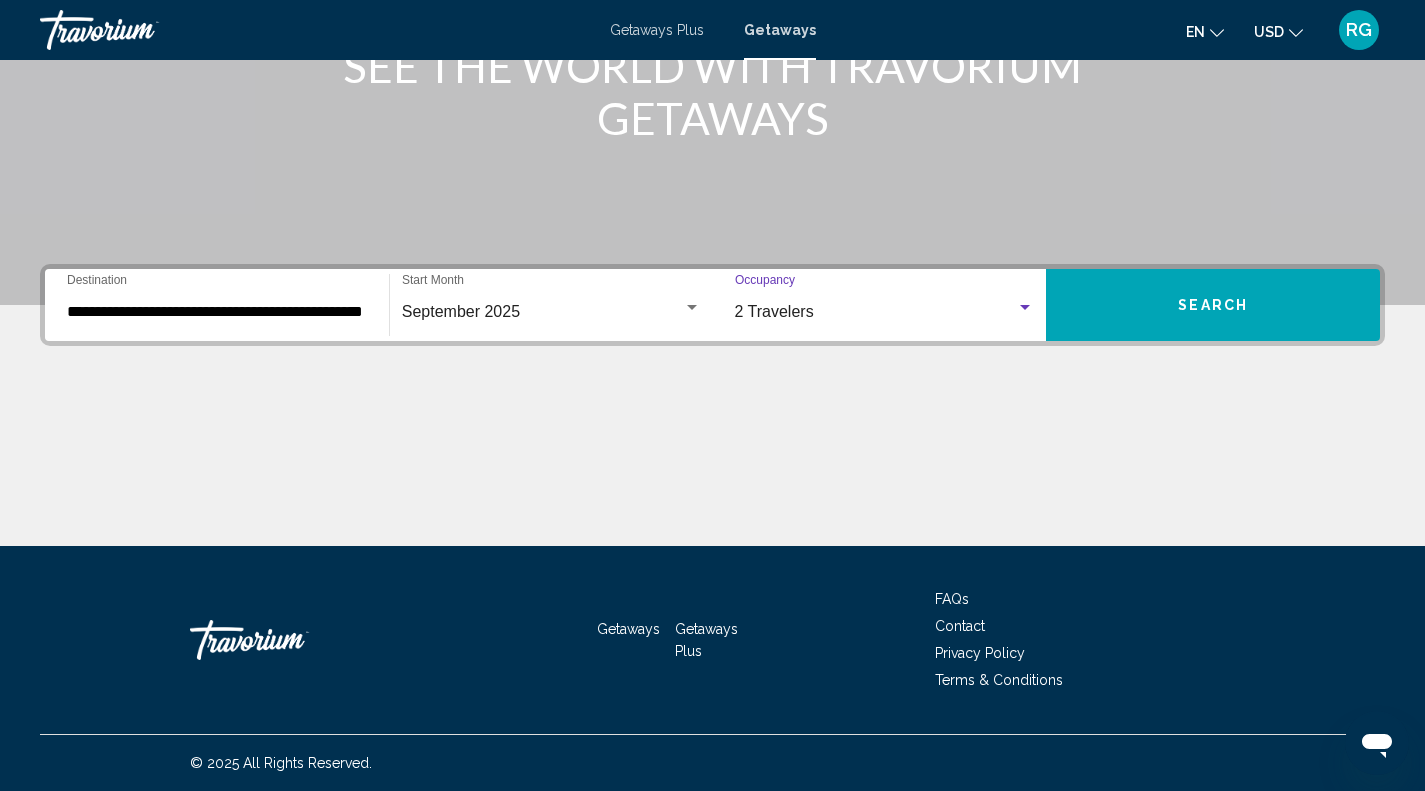 click on "Search" at bounding box center (1213, 305) 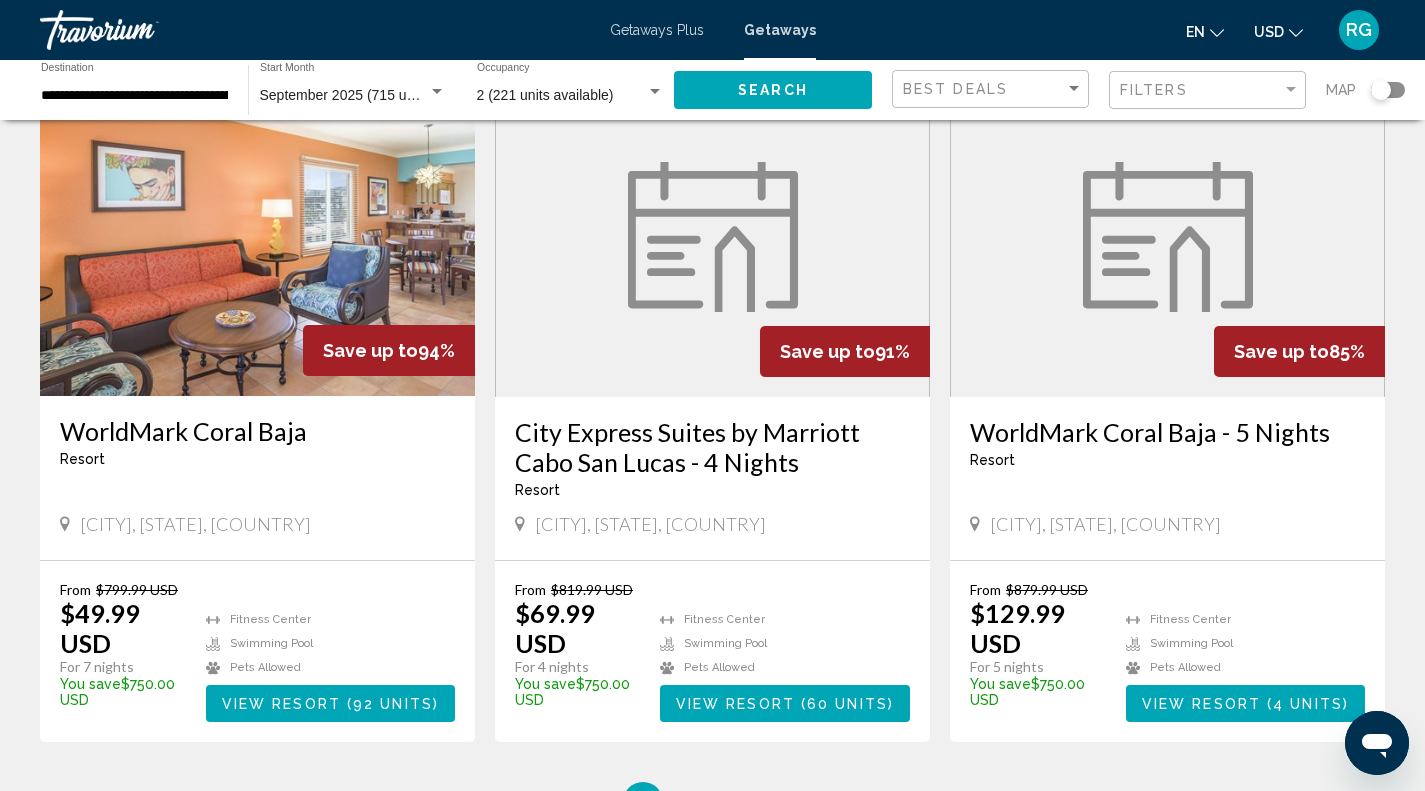 scroll, scrollTop: 2200, scrollLeft: 0, axis: vertical 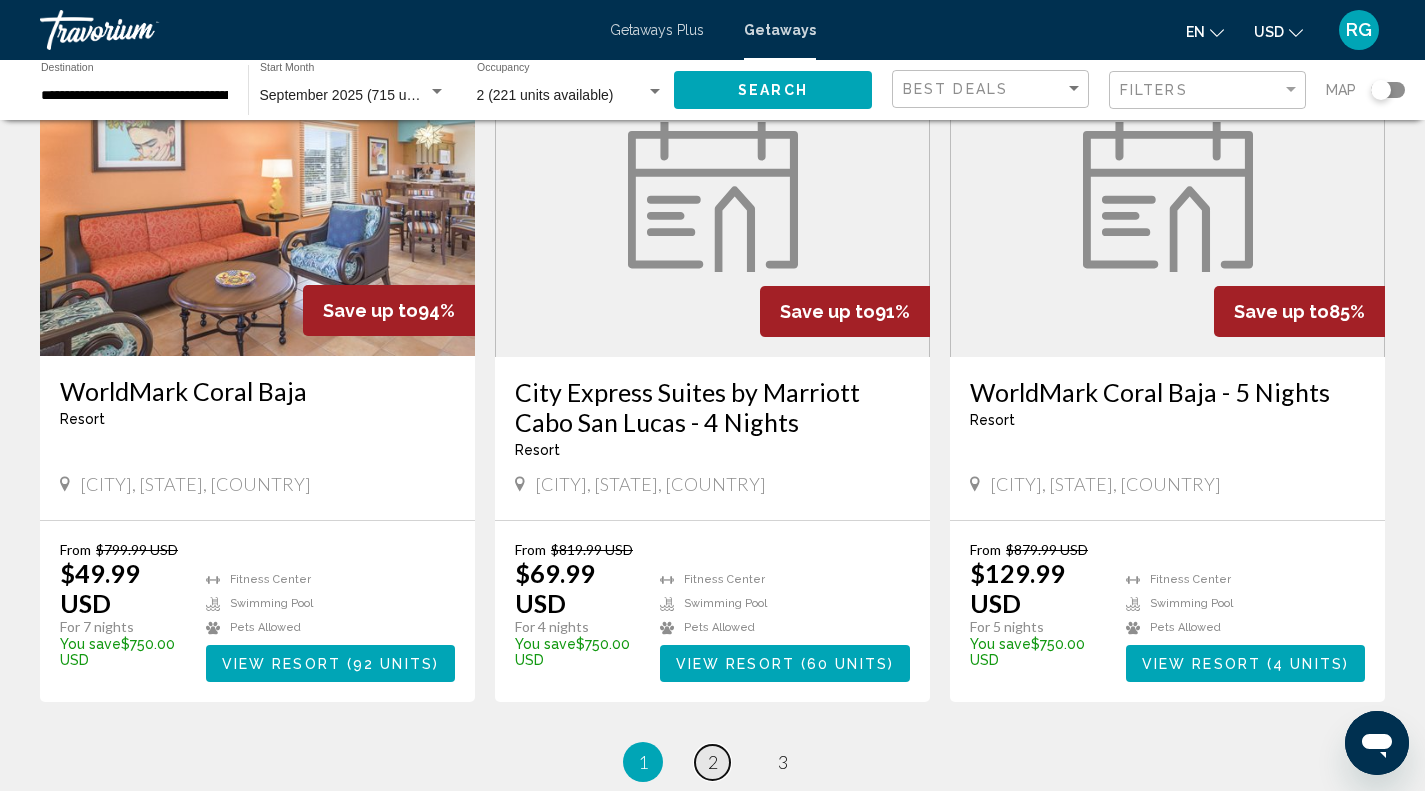 click on "[NUMBER]" at bounding box center [713, 762] 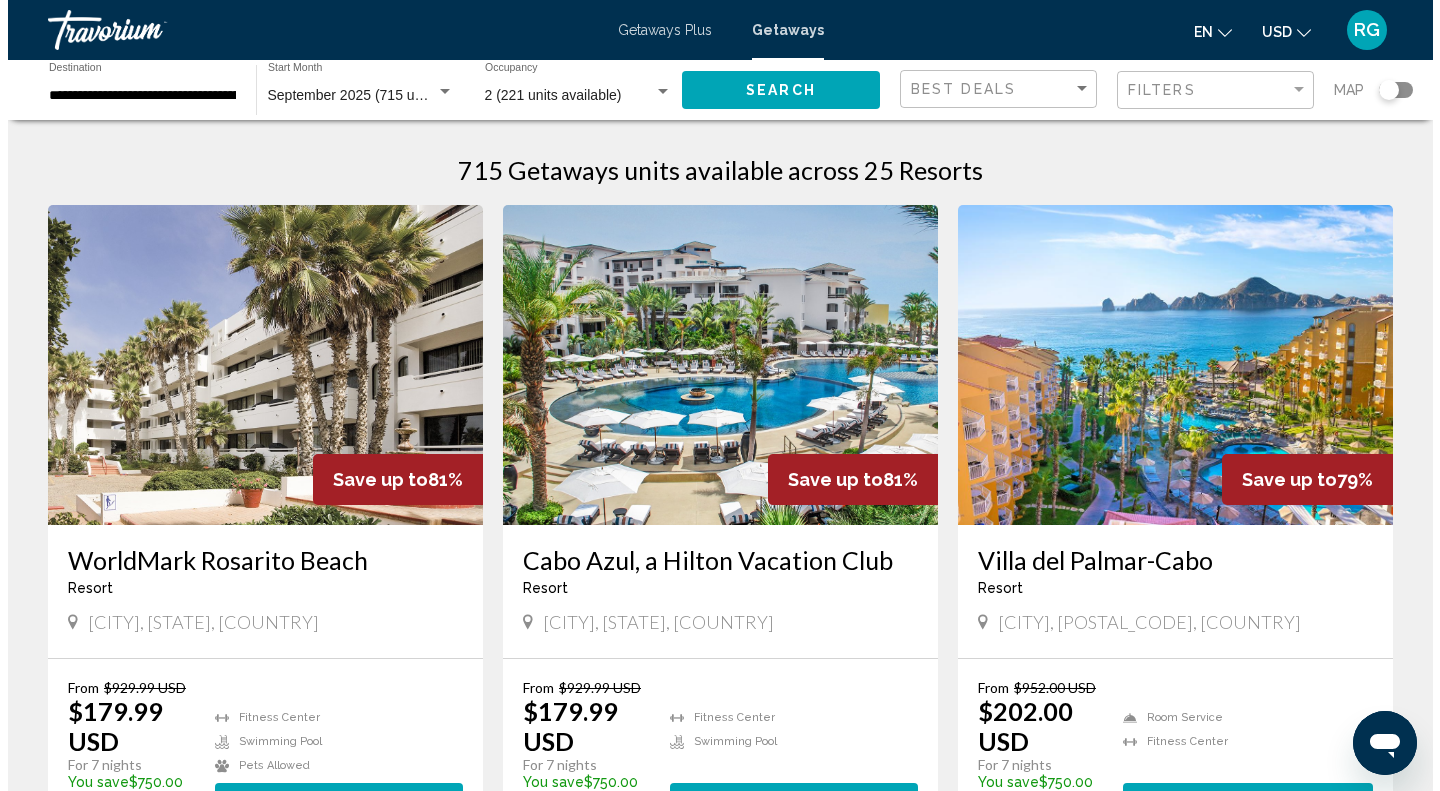 scroll, scrollTop: 0, scrollLeft: 0, axis: both 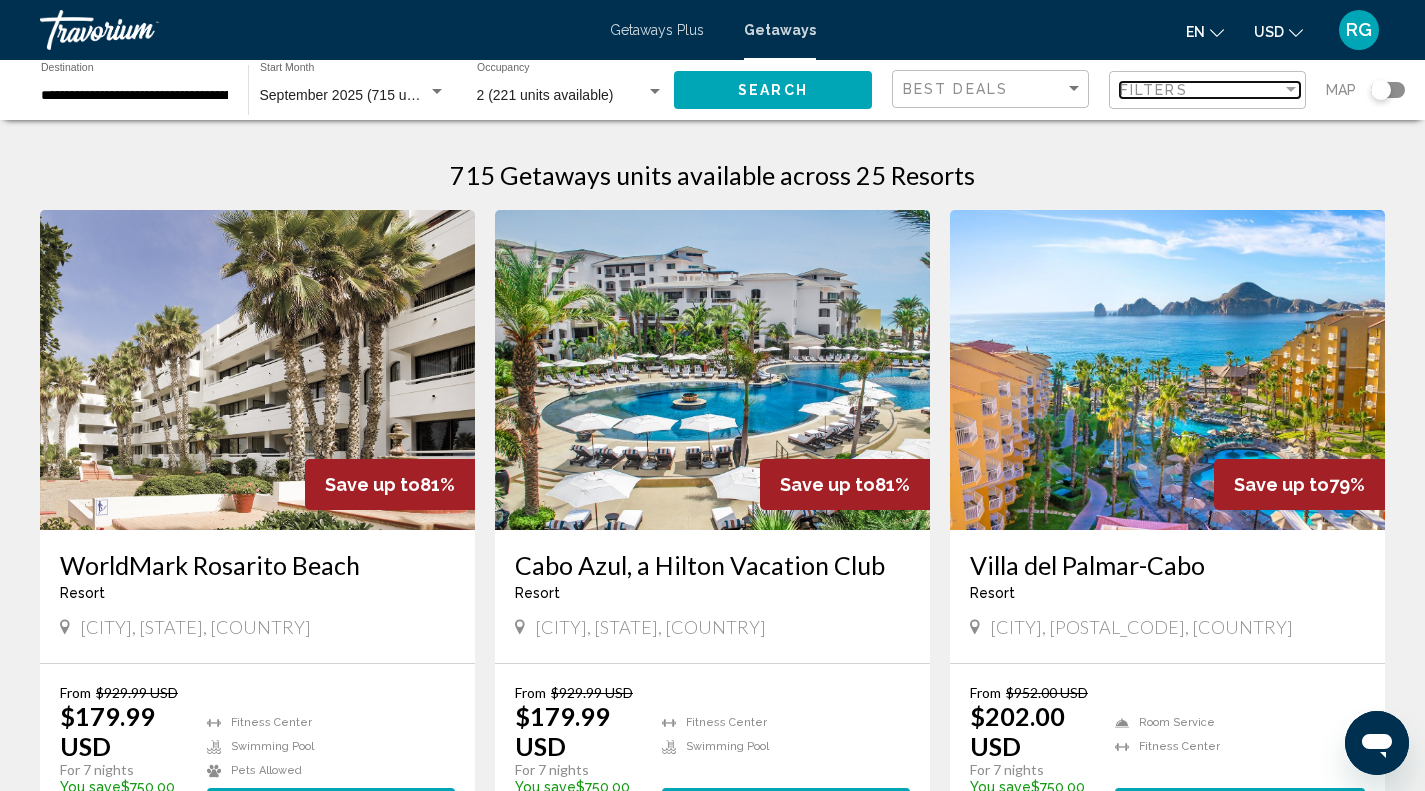 click at bounding box center [1291, 90] 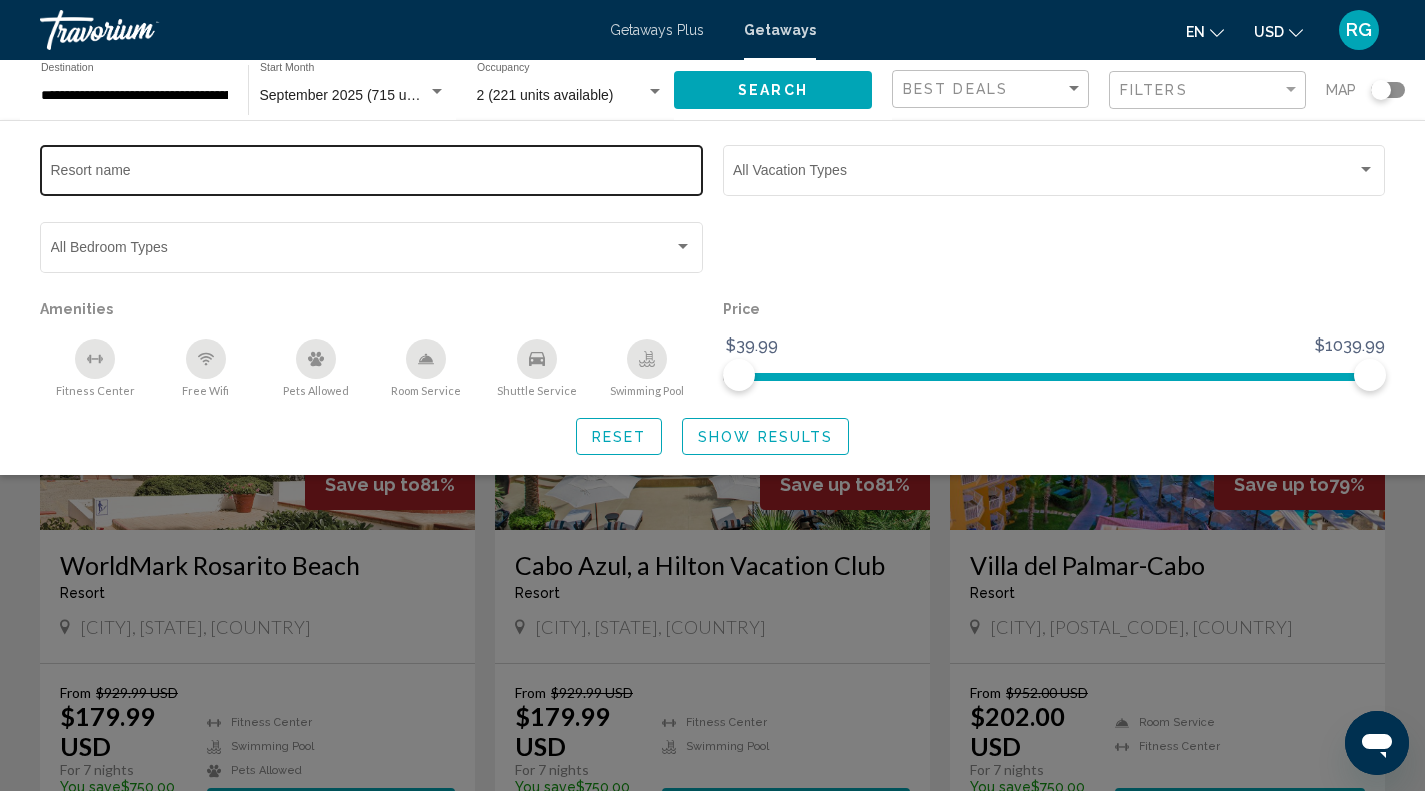 click on "Resort name" at bounding box center [372, 174] 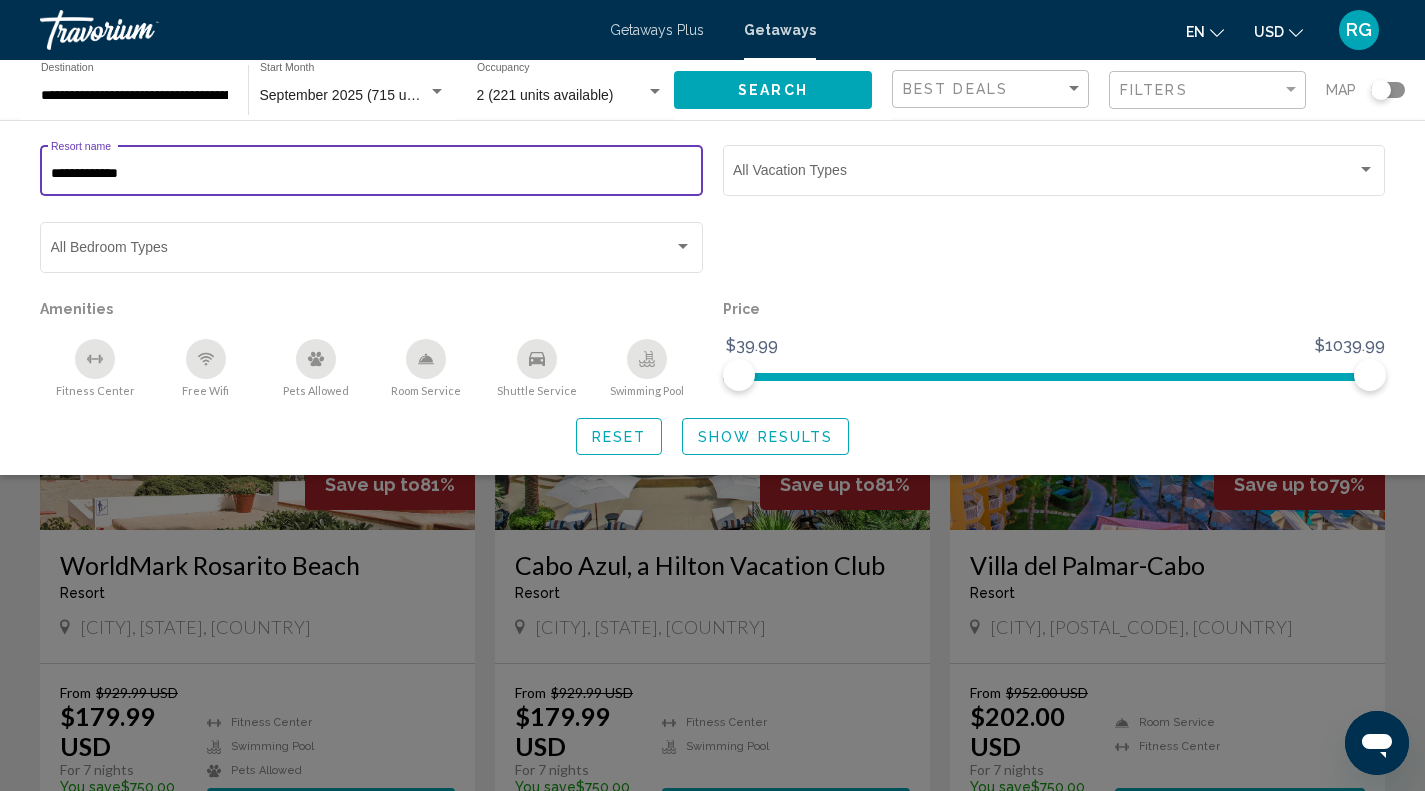 type on "**********" 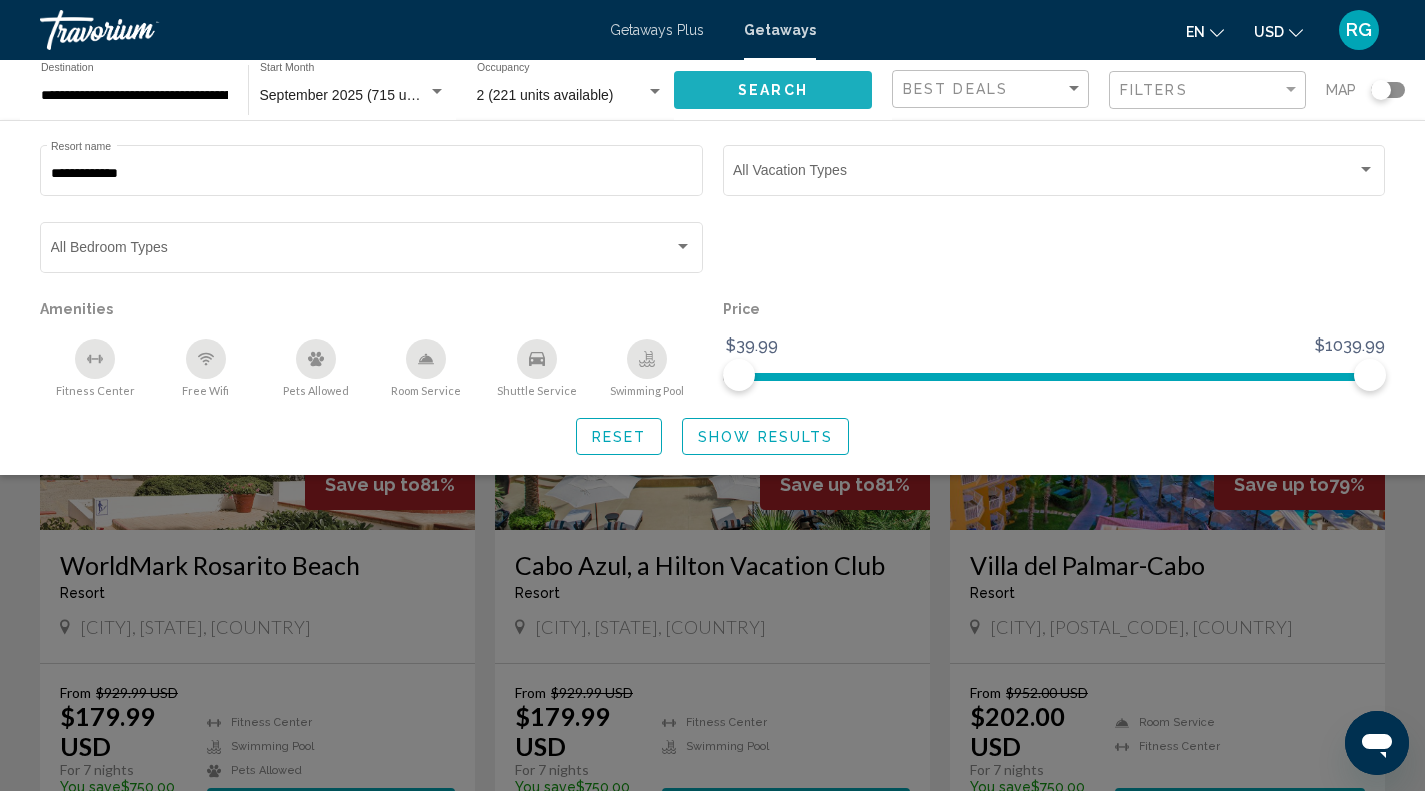 click on "Search" at bounding box center (773, 91) 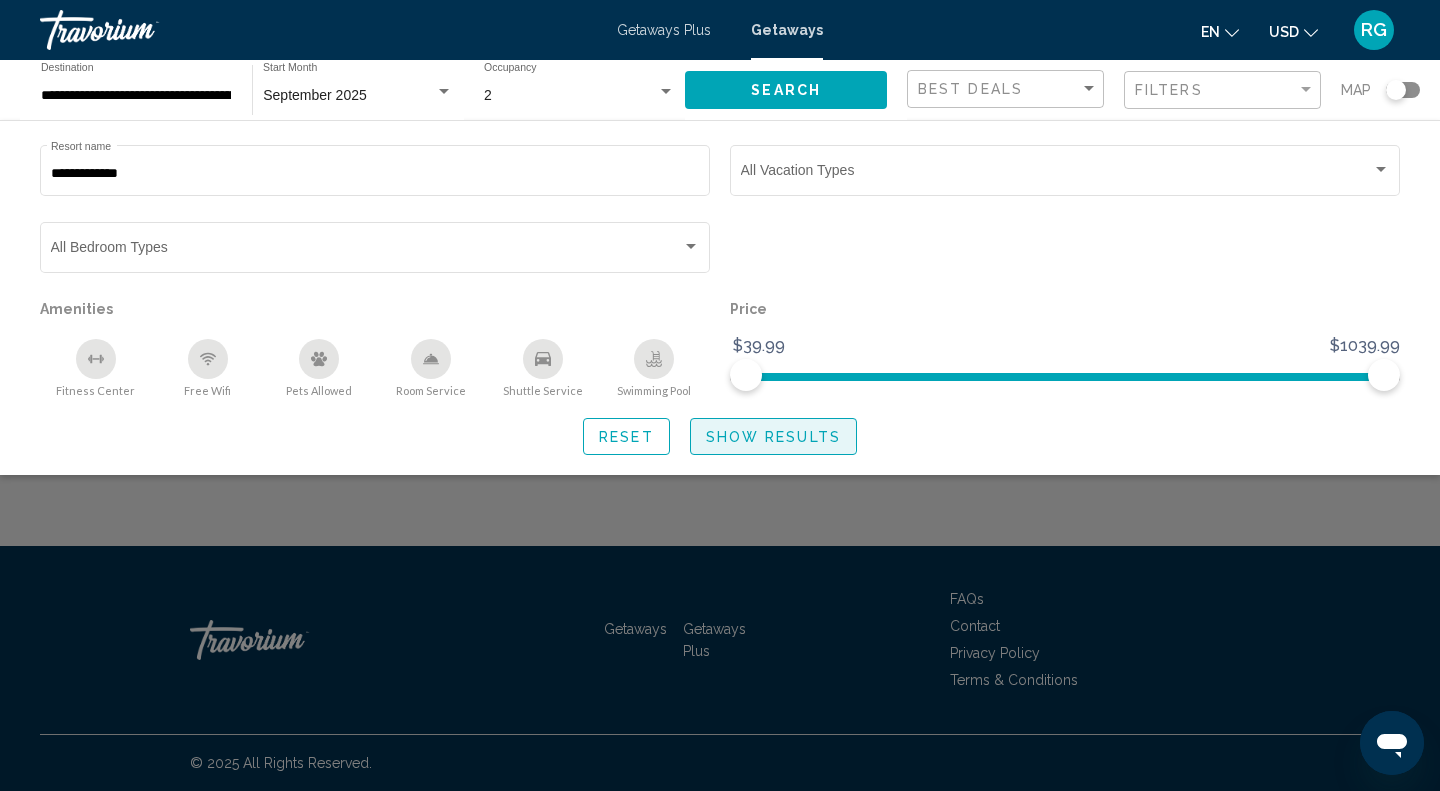 click on "Show Results" at bounding box center (773, 437) 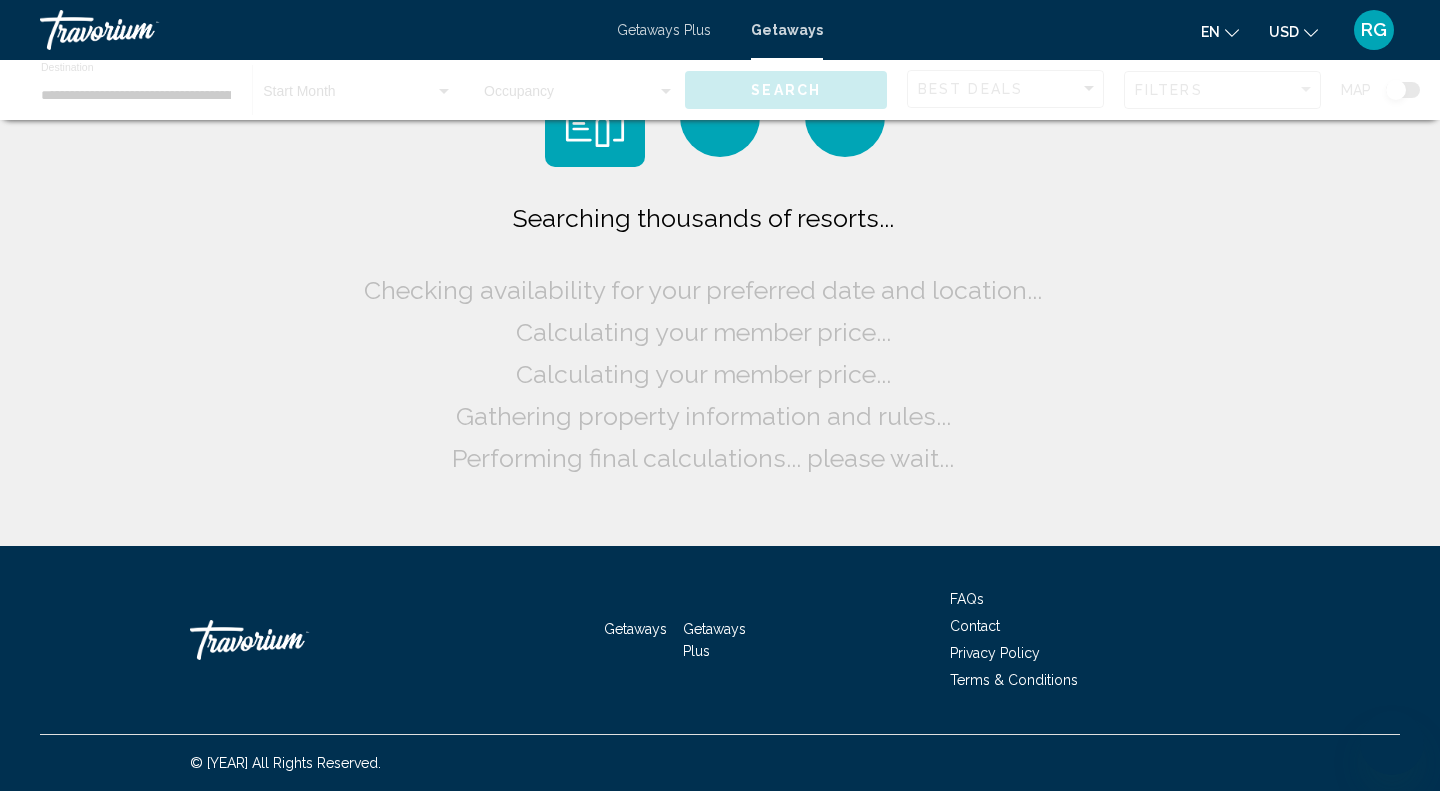 scroll, scrollTop: 0, scrollLeft: 0, axis: both 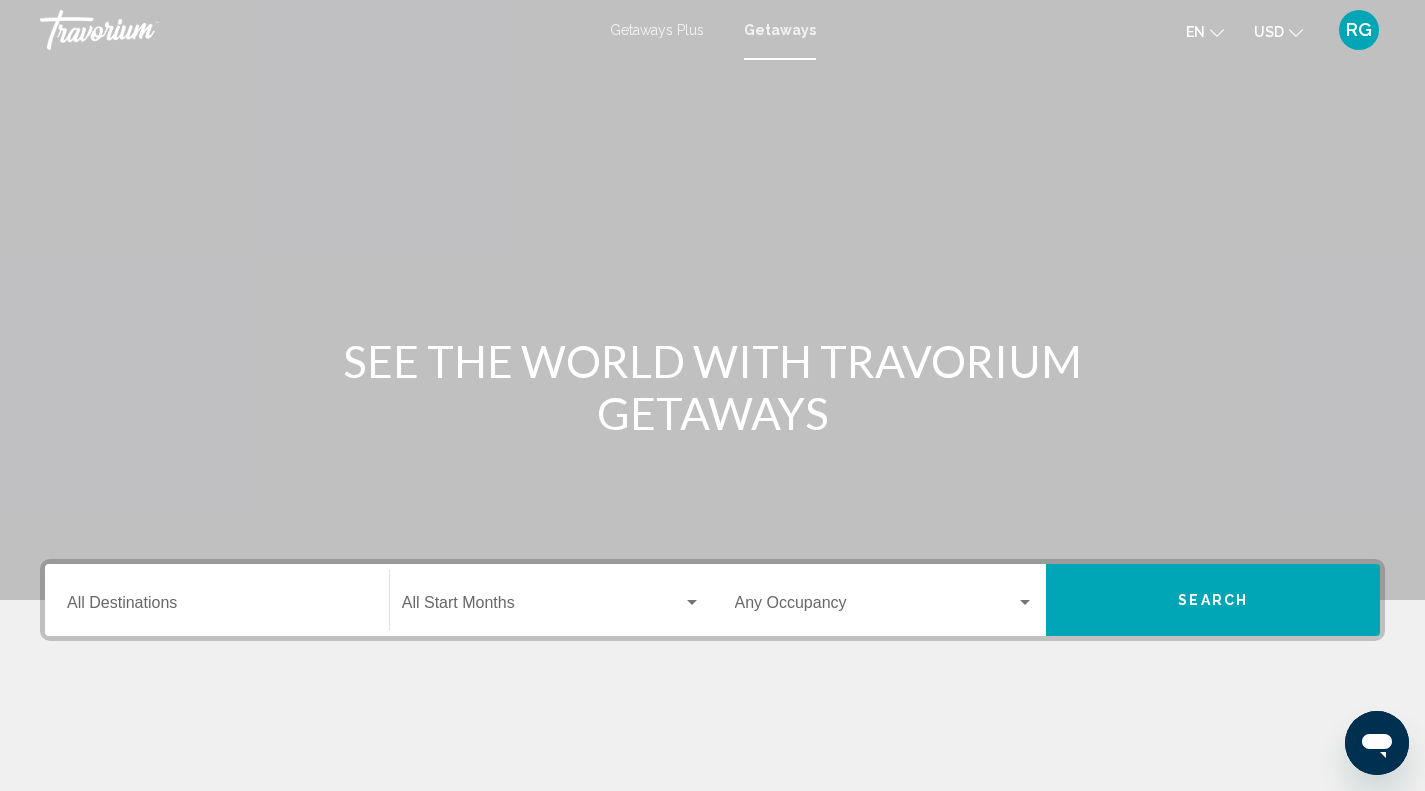 click on "Destination All Destinations" at bounding box center [217, 600] 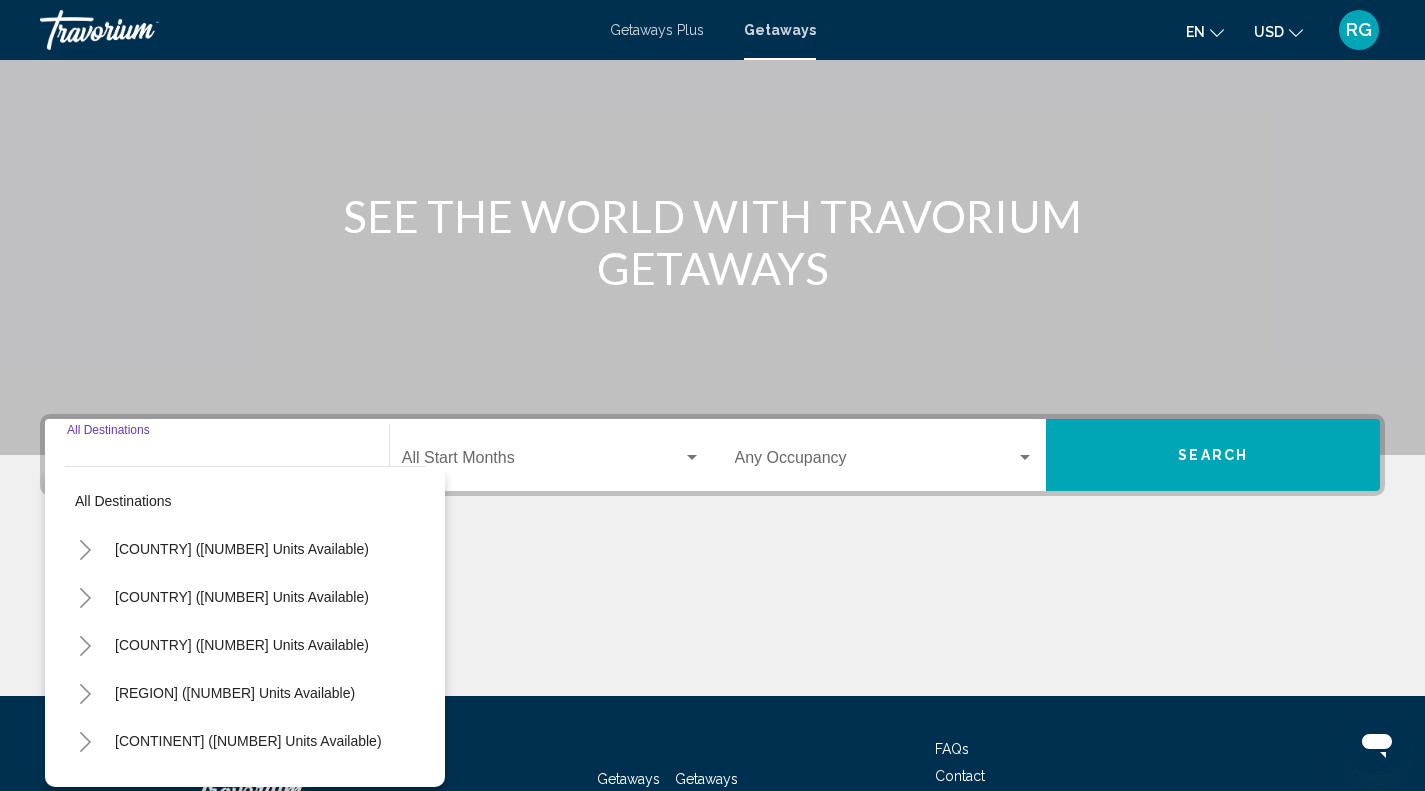scroll, scrollTop: 295, scrollLeft: 0, axis: vertical 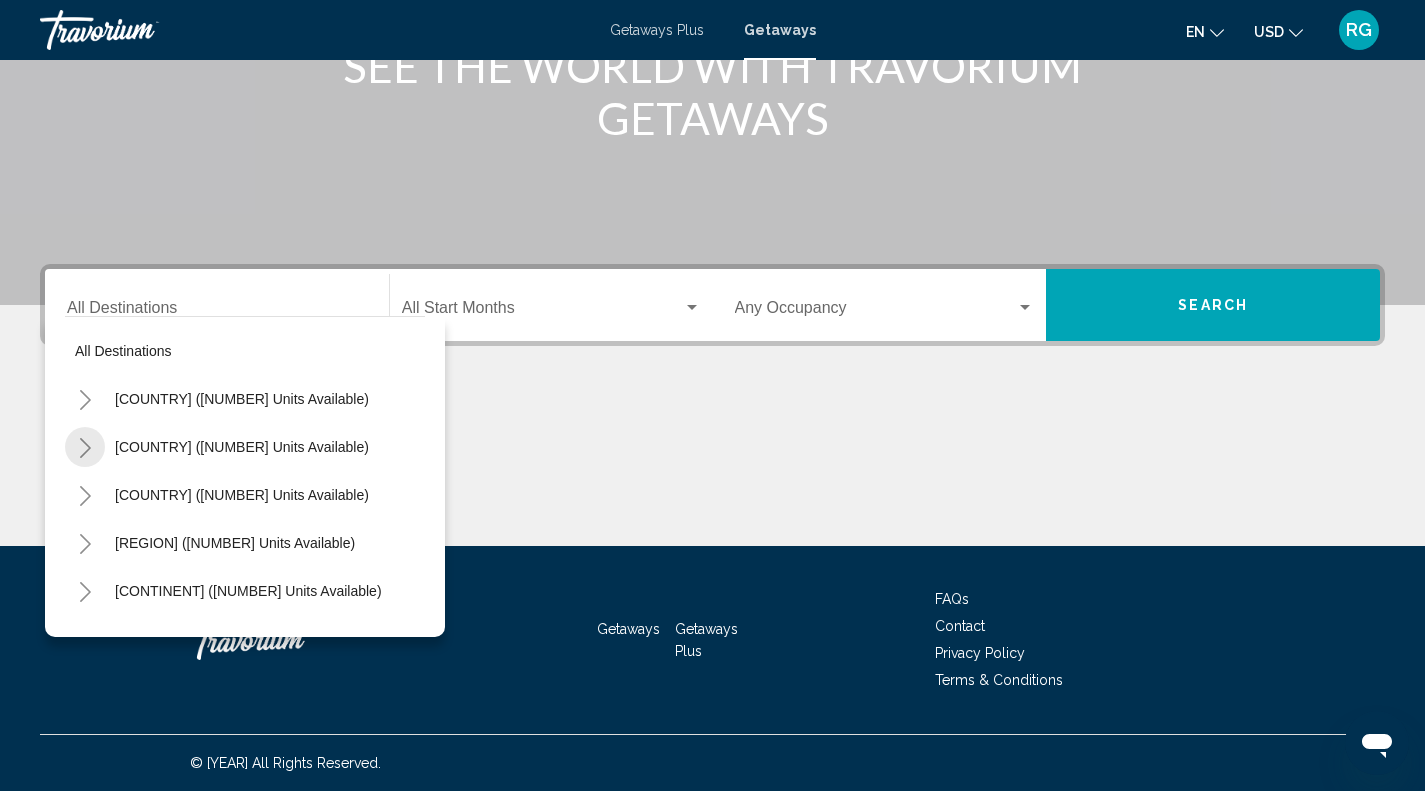 click at bounding box center (85, 448) 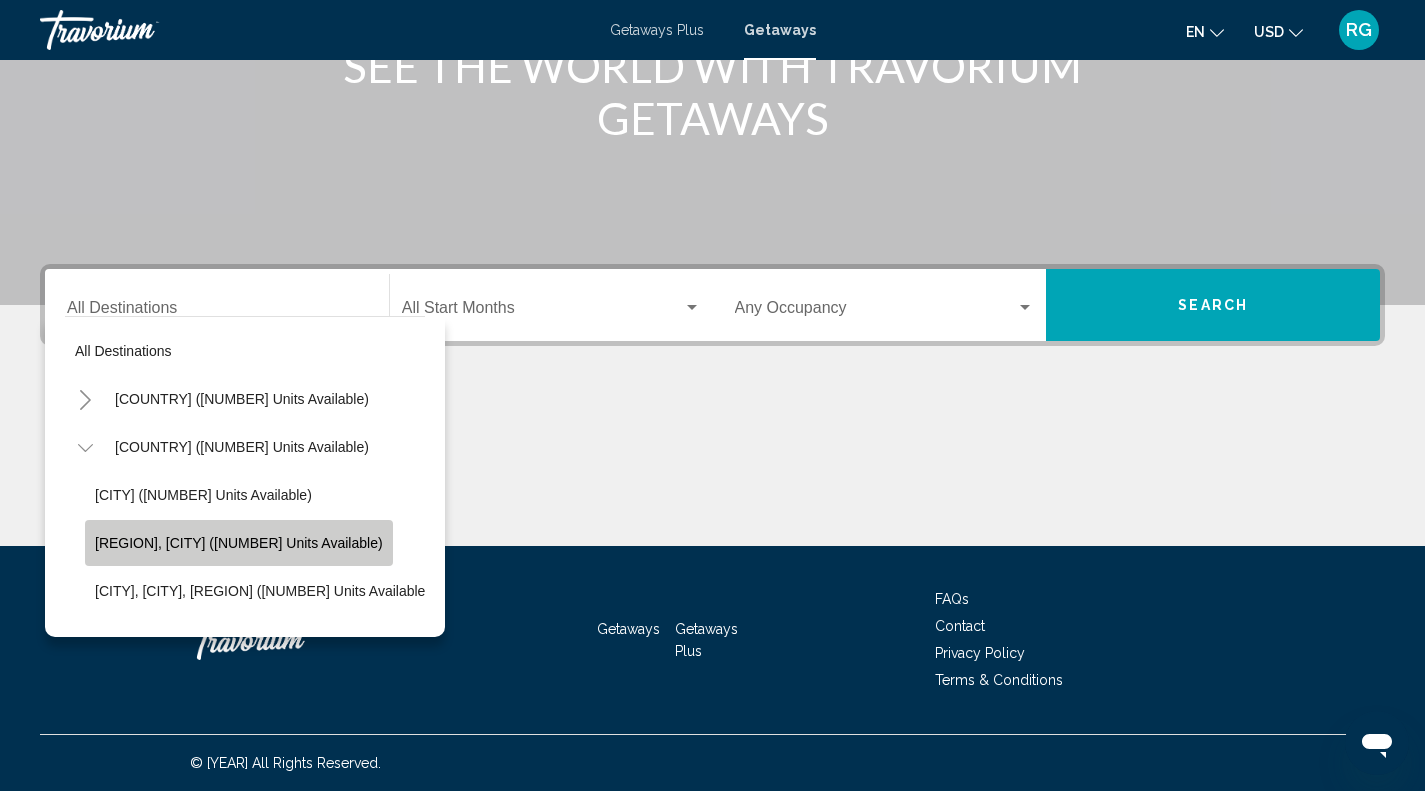 click on "Baja Peninsula, Los Cabos (4,610 units available)" at bounding box center (239, 543) 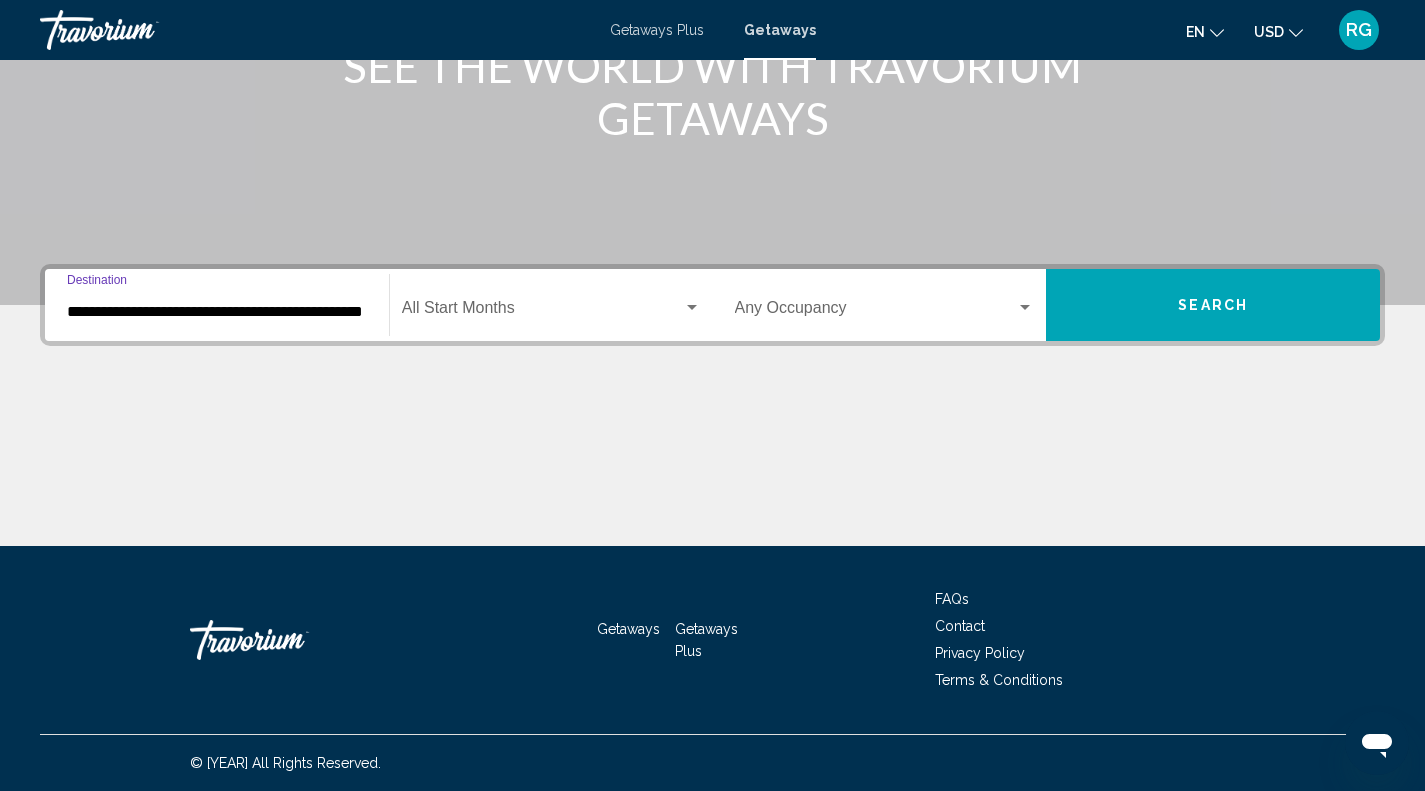 click at bounding box center [542, 312] 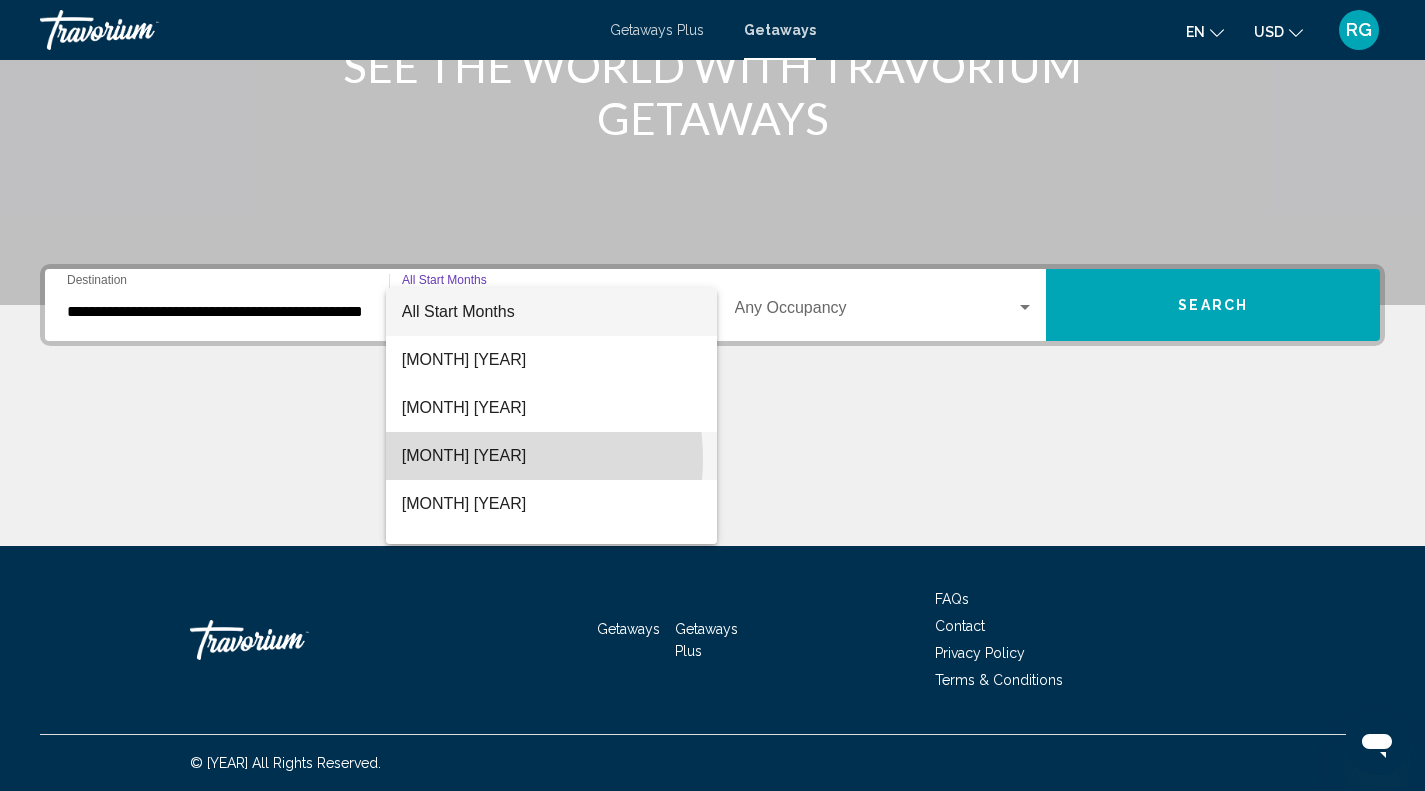 click on "[MONTH] [YEAR]" at bounding box center [551, 456] 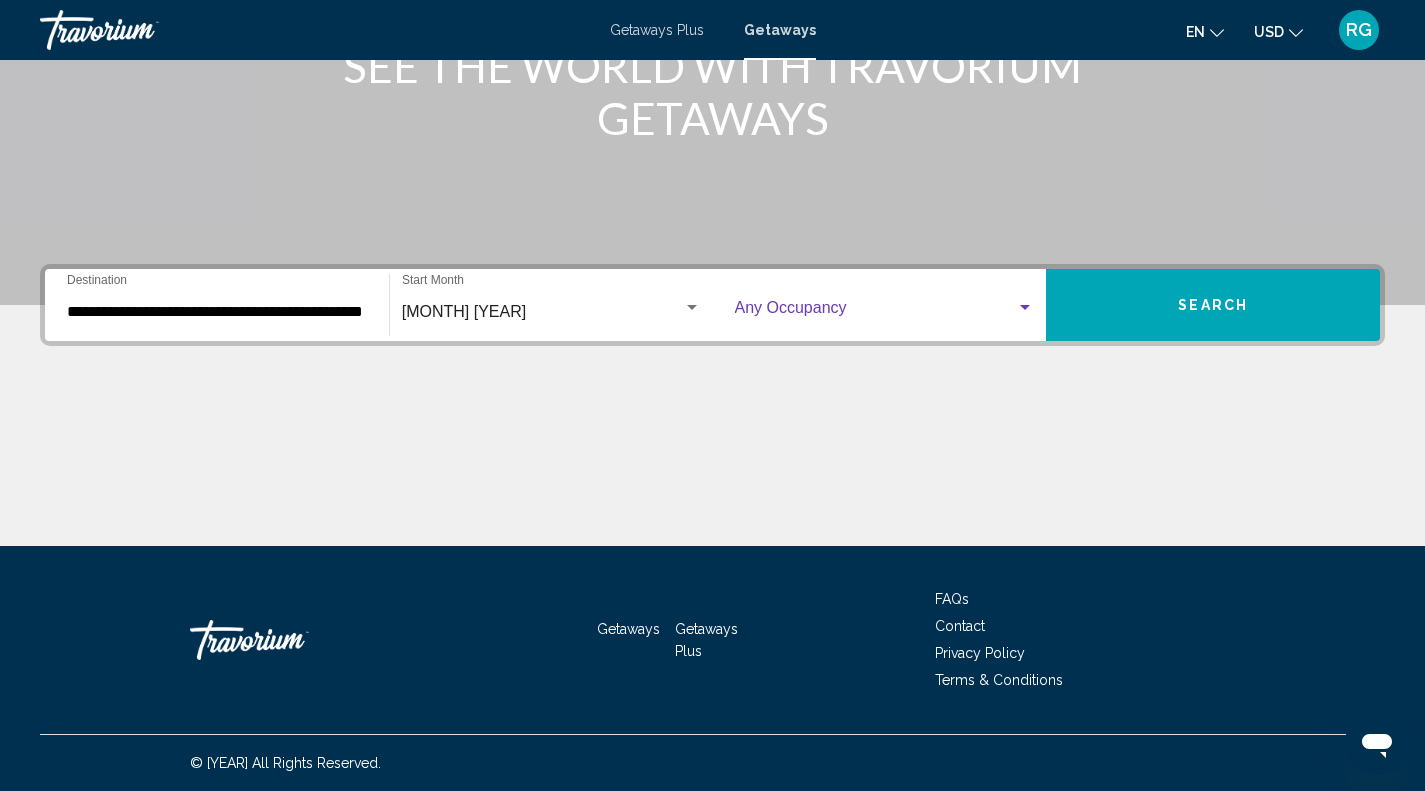 click at bounding box center [1025, 308] 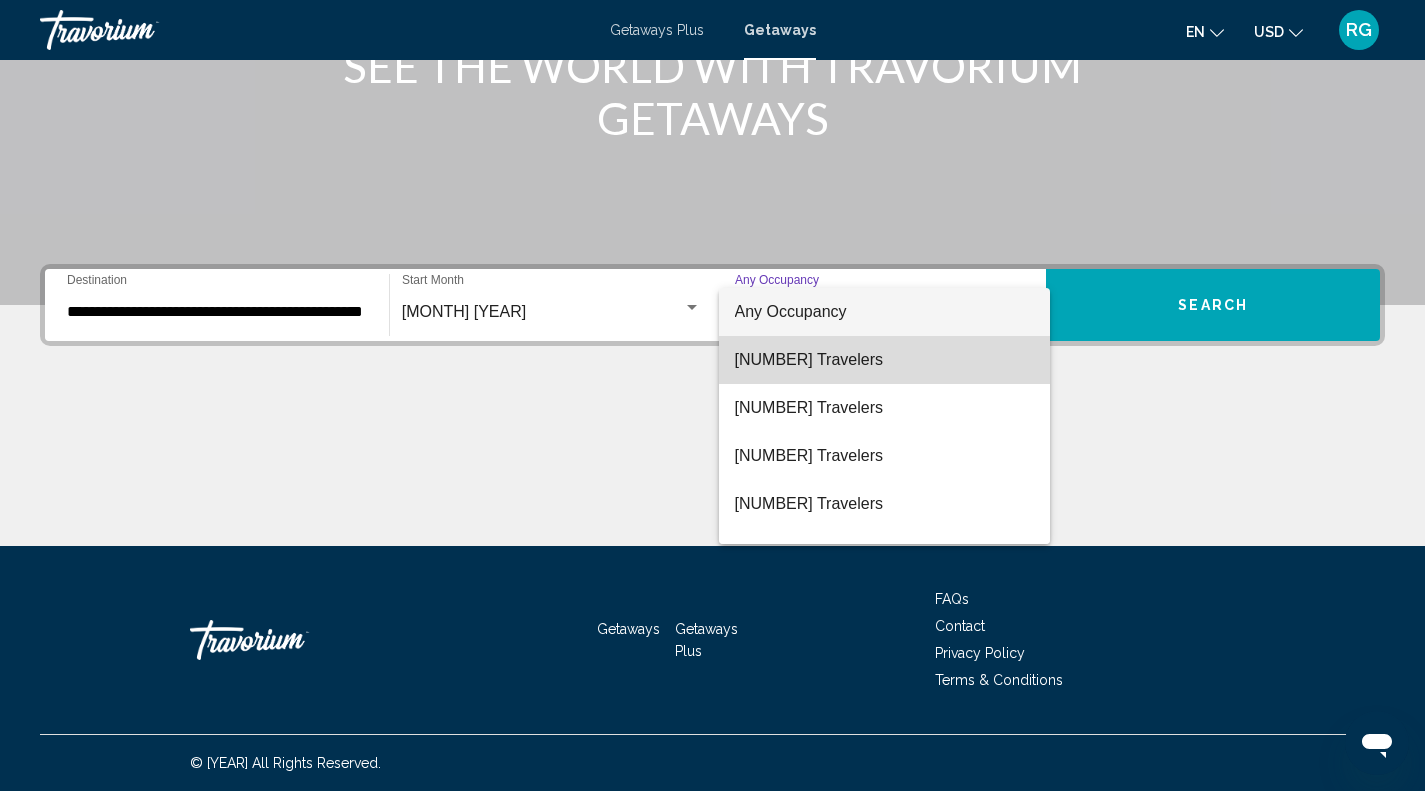 click on "[NUMBER] Travelers" at bounding box center [885, 360] 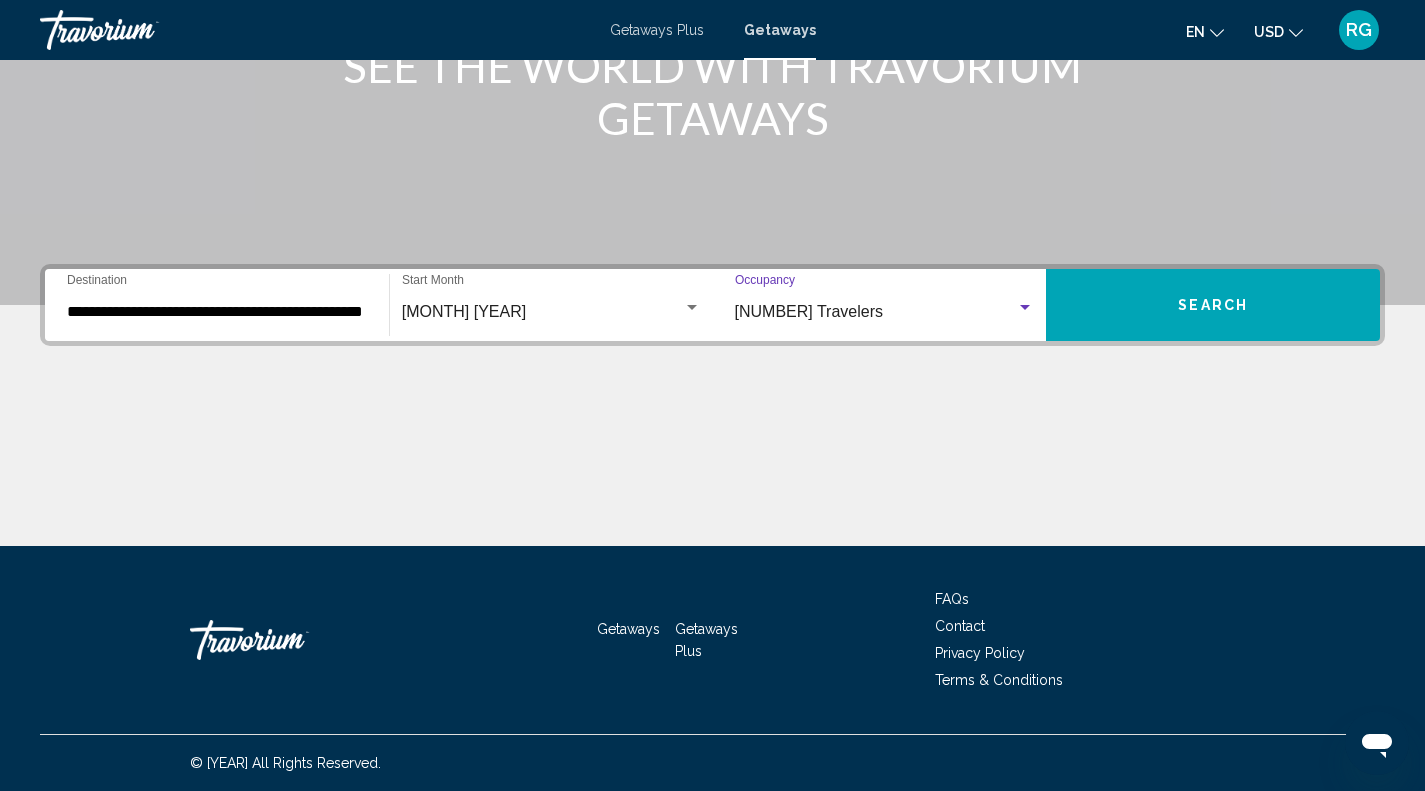 click on "Search" at bounding box center (1213, 306) 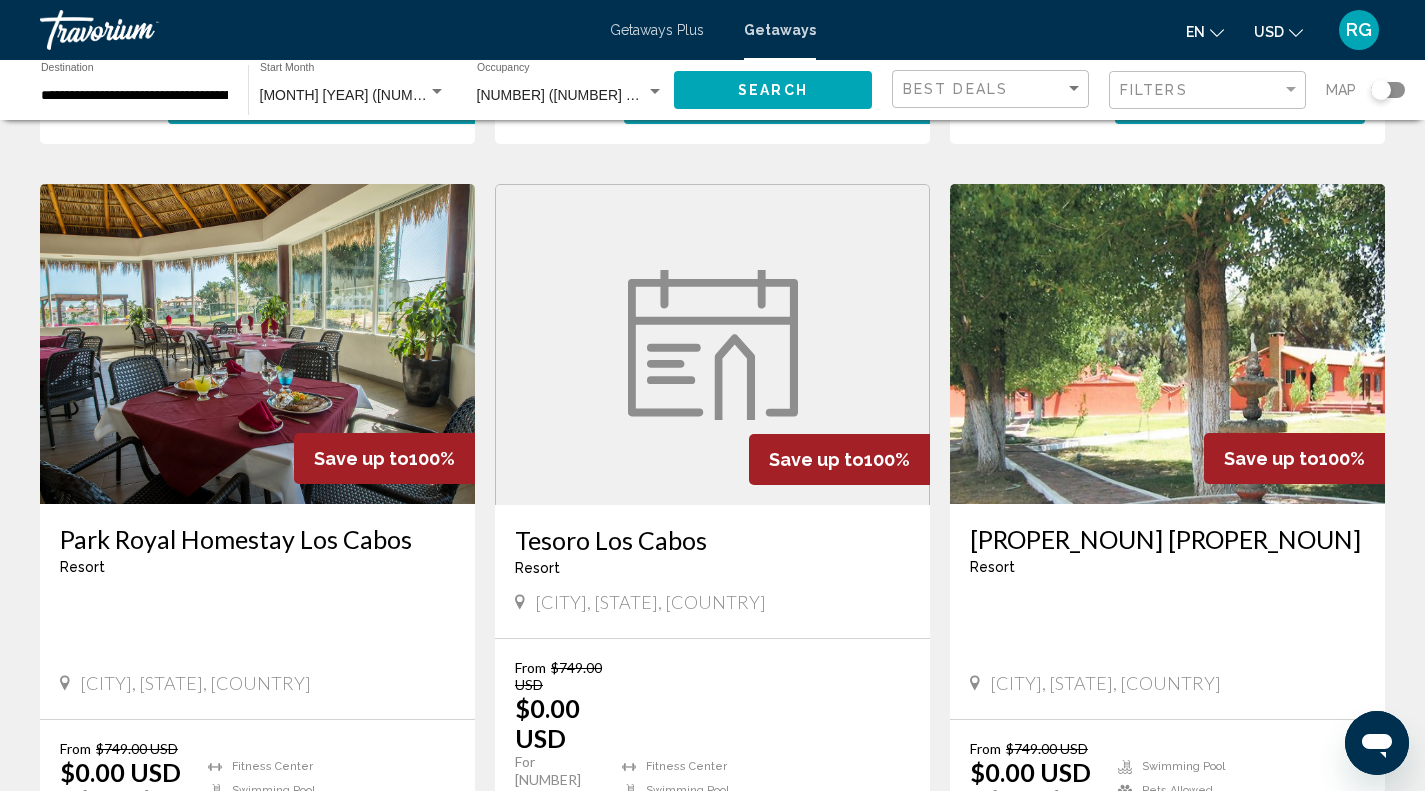 scroll, scrollTop: 840, scrollLeft: 0, axis: vertical 